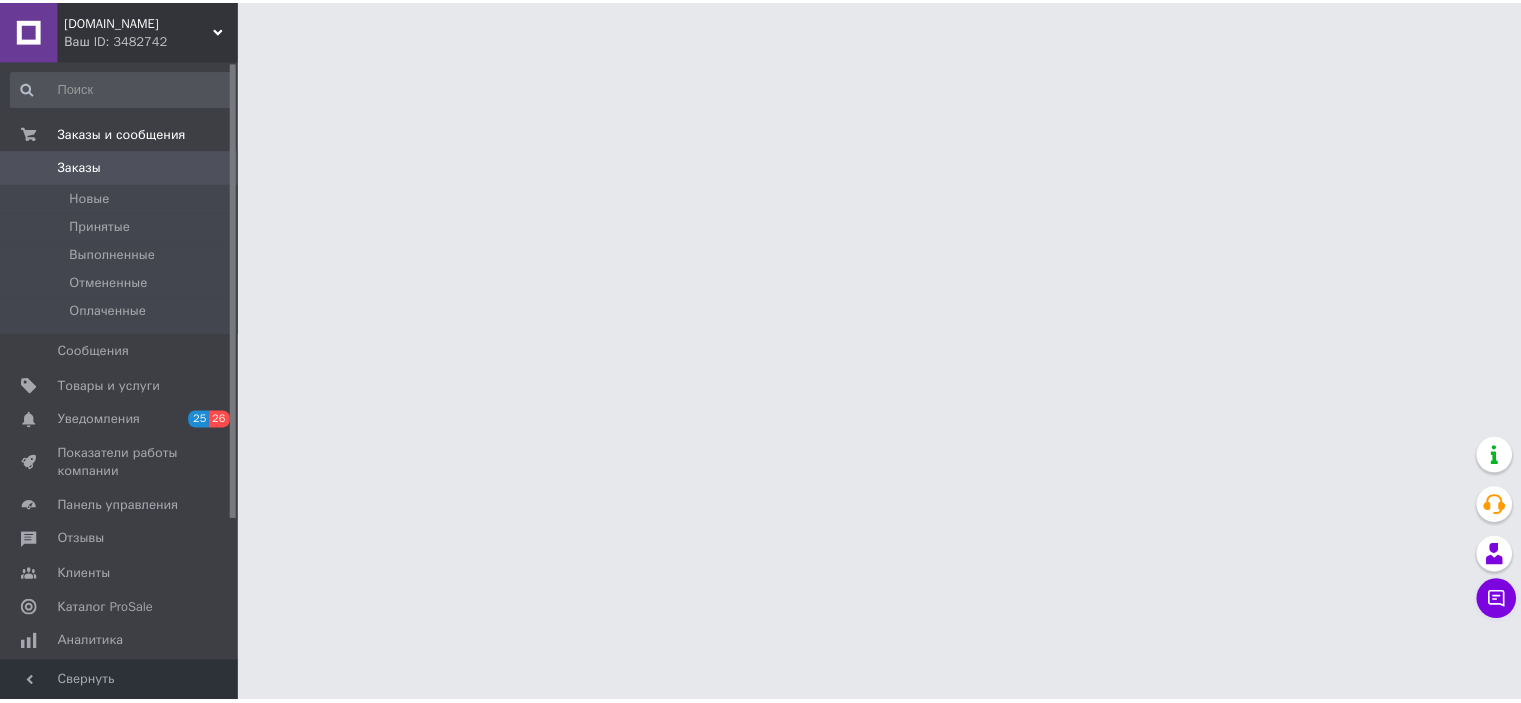 scroll, scrollTop: 0, scrollLeft: 0, axis: both 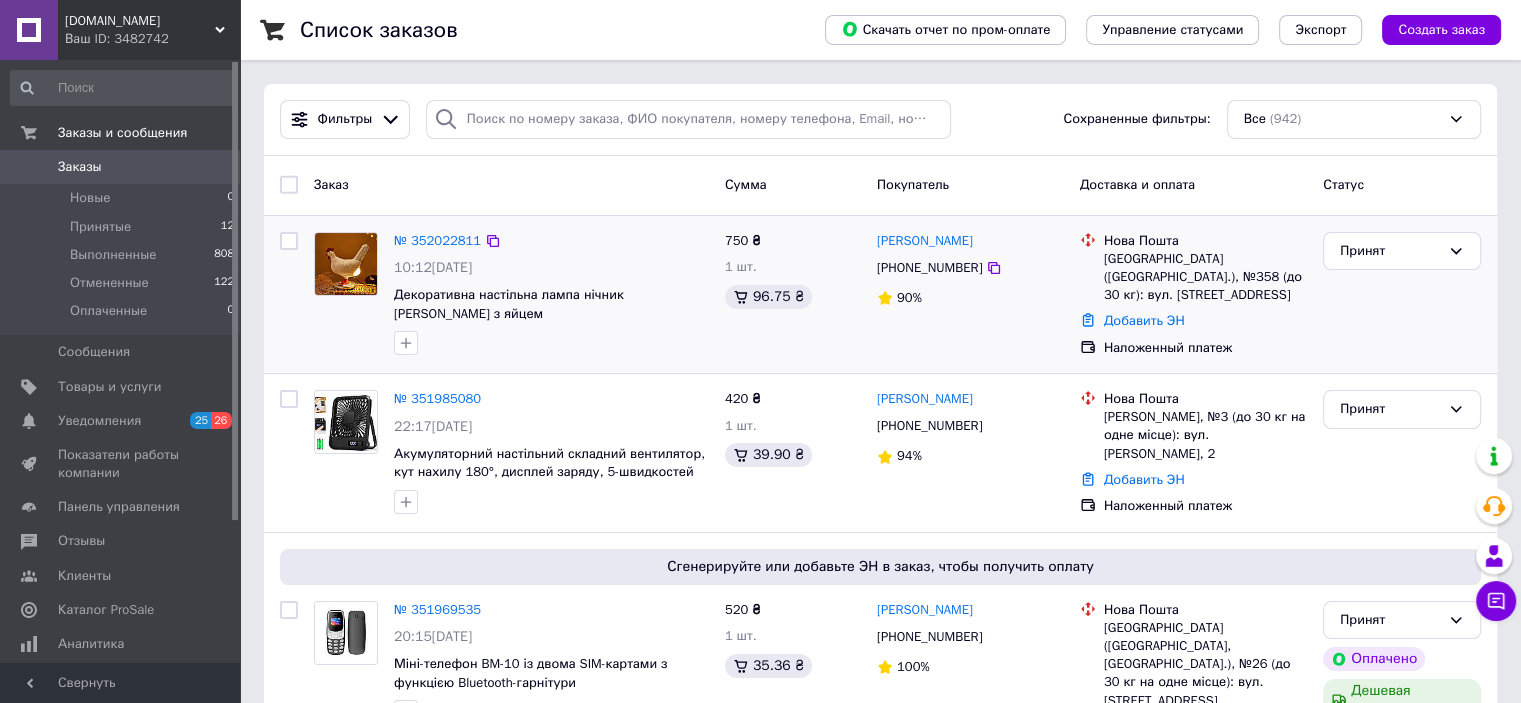click on "№ 352022811" at bounding box center (551, 241) 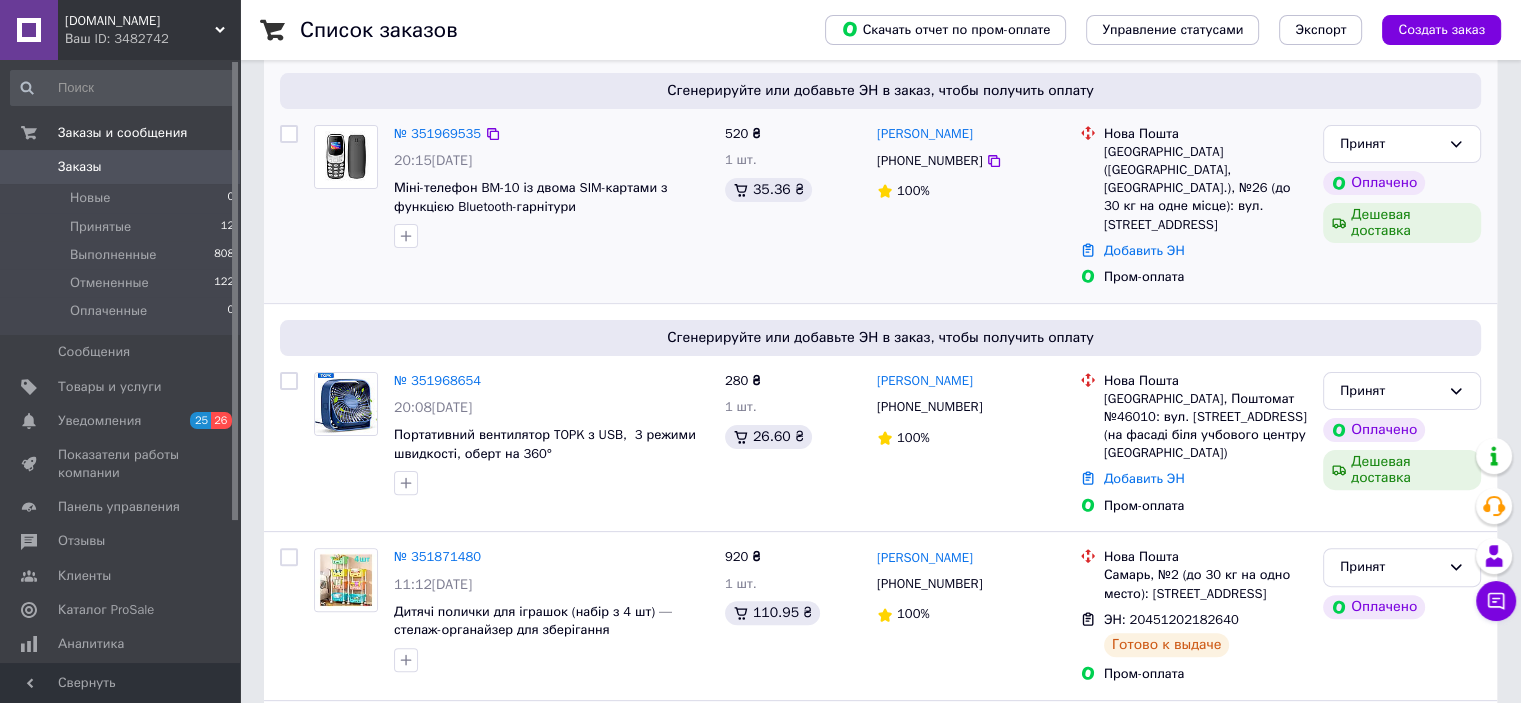 scroll, scrollTop: 600, scrollLeft: 0, axis: vertical 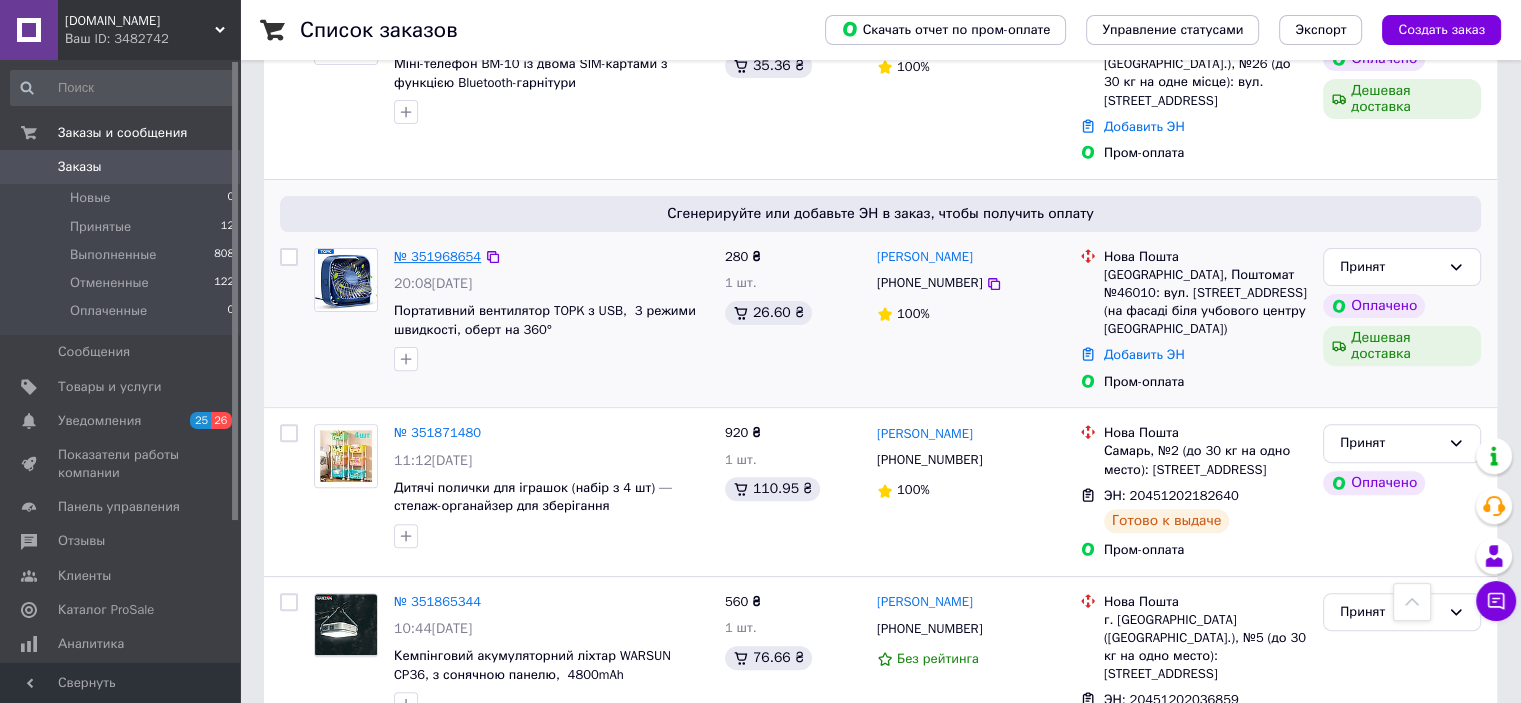 click on "№ 351968654" at bounding box center [437, 256] 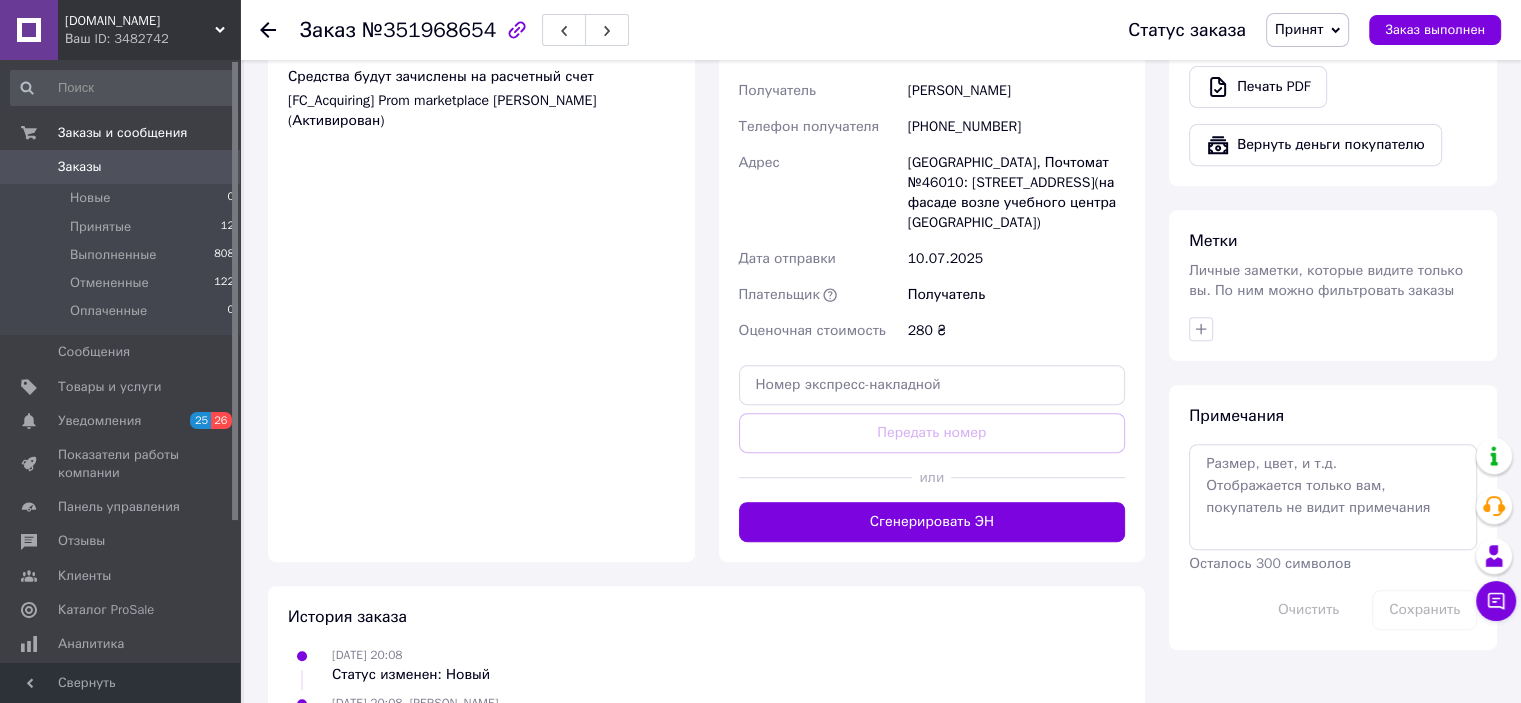scroll, scrollTop: 1000, scrollLeft: 0, axis: vertical 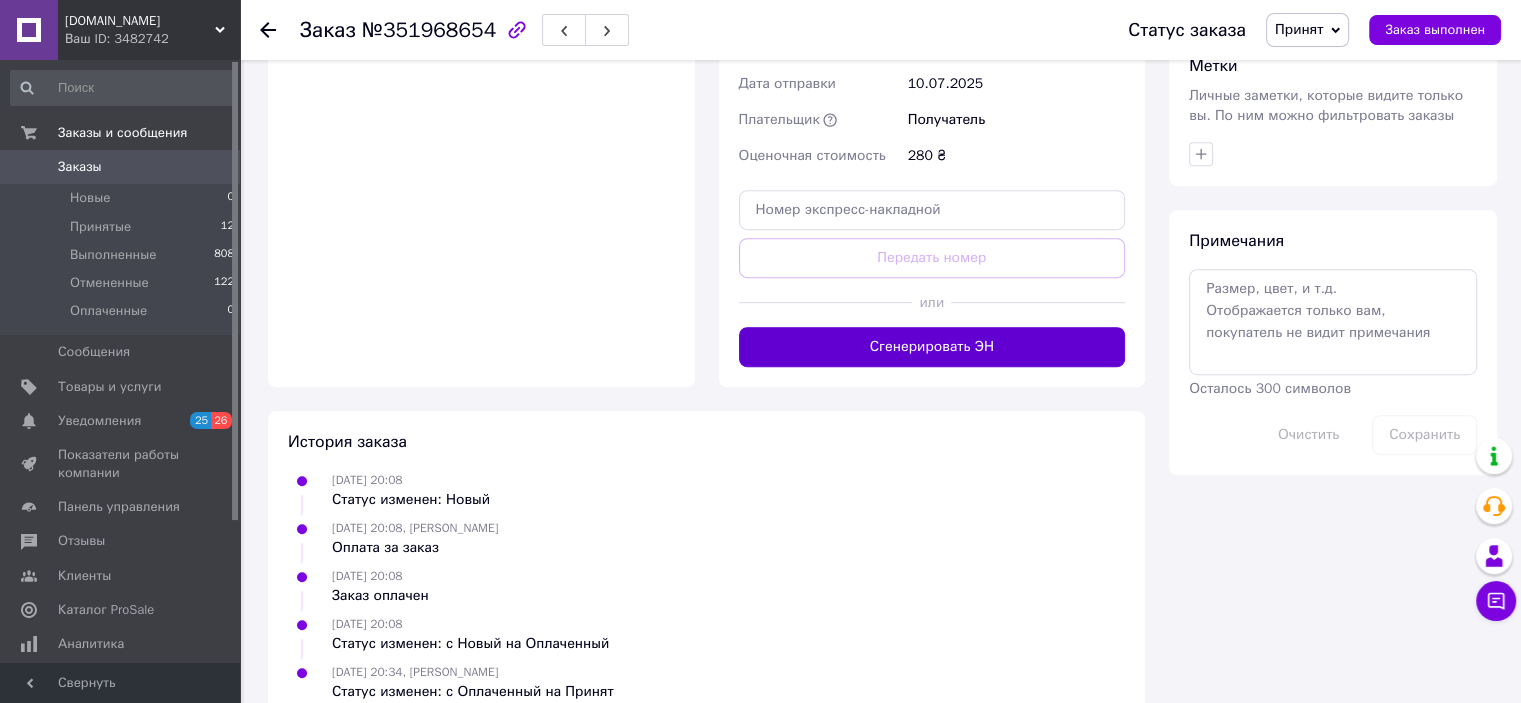 click on "Сгенерировать ЭН" at bounding box center [932, 347] 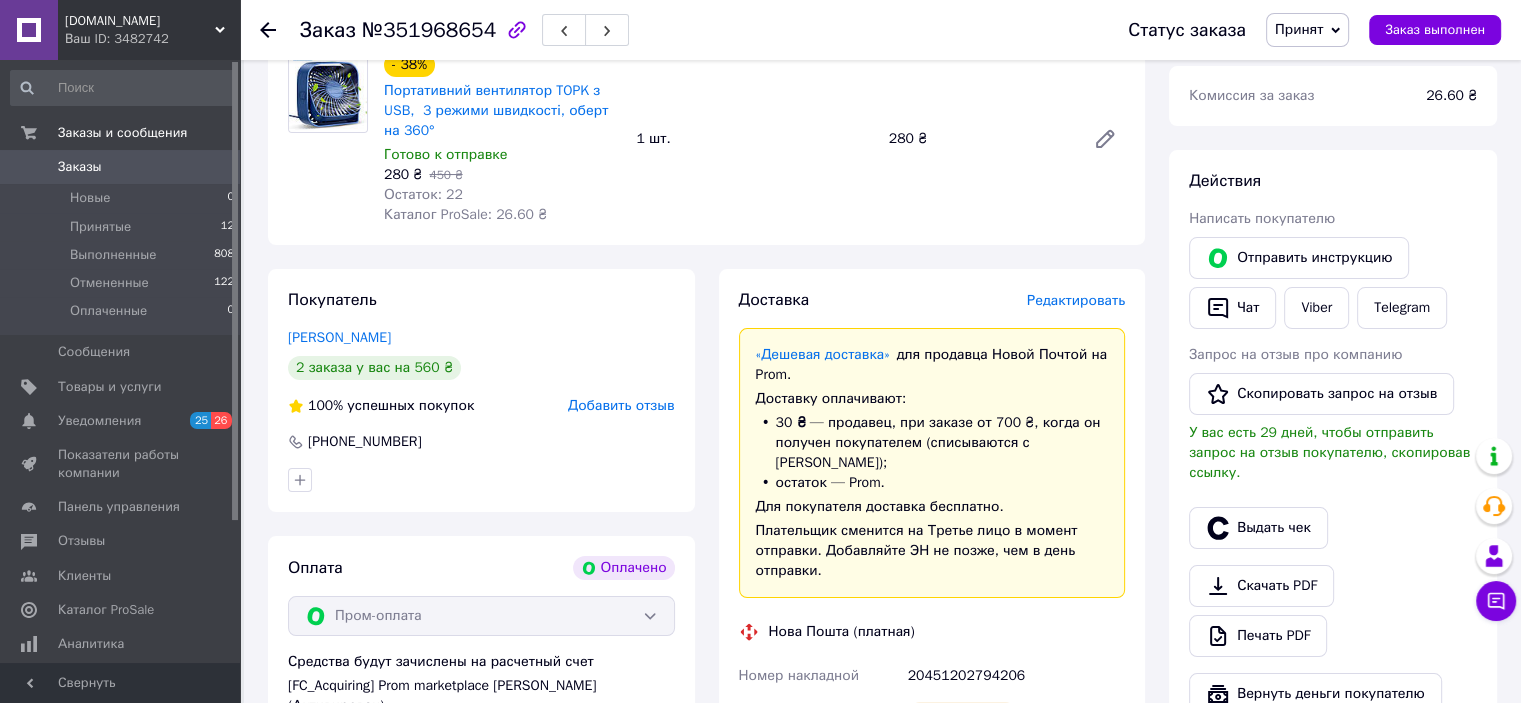 scroll, scrollTop: 200, scrollLeft: 0, axis: vertical 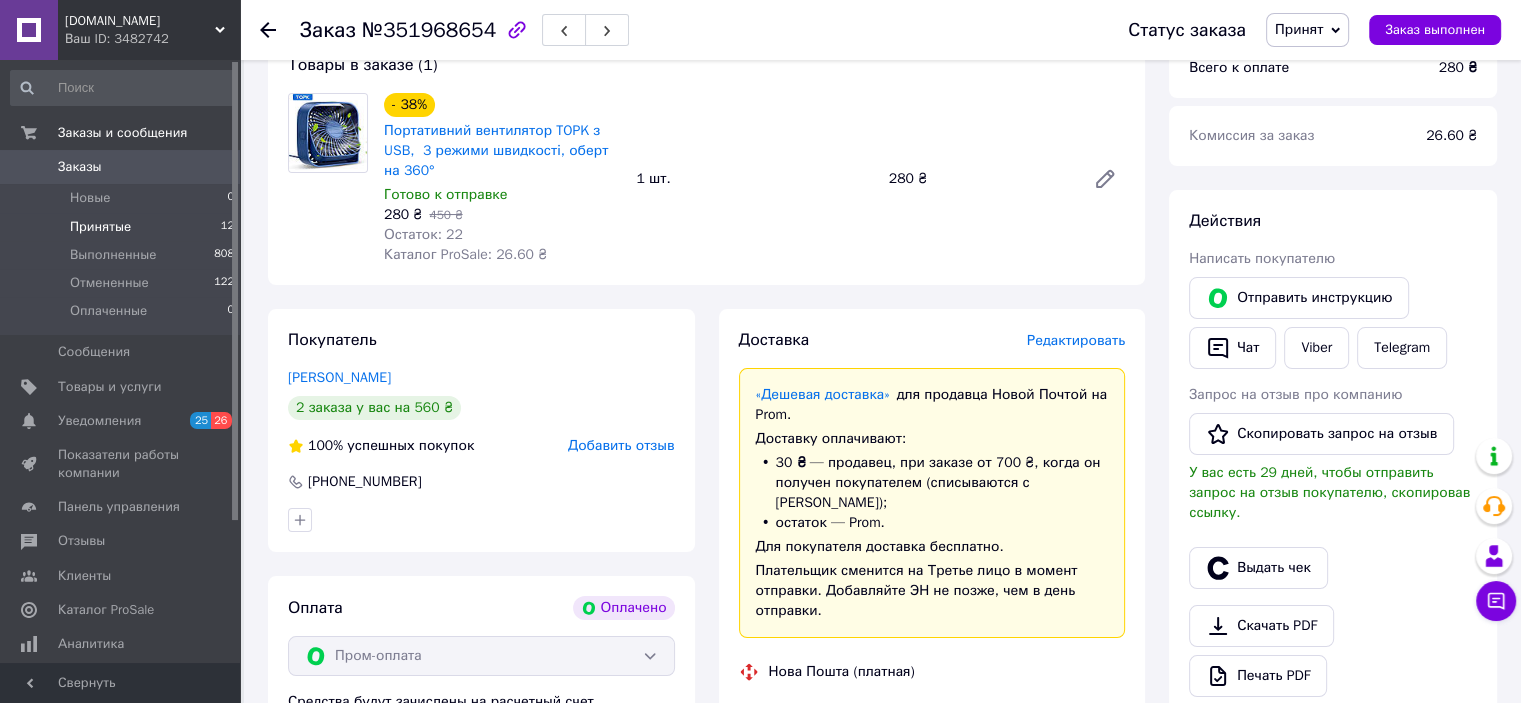 click on "Принятые" at bounding box center (100, 227) 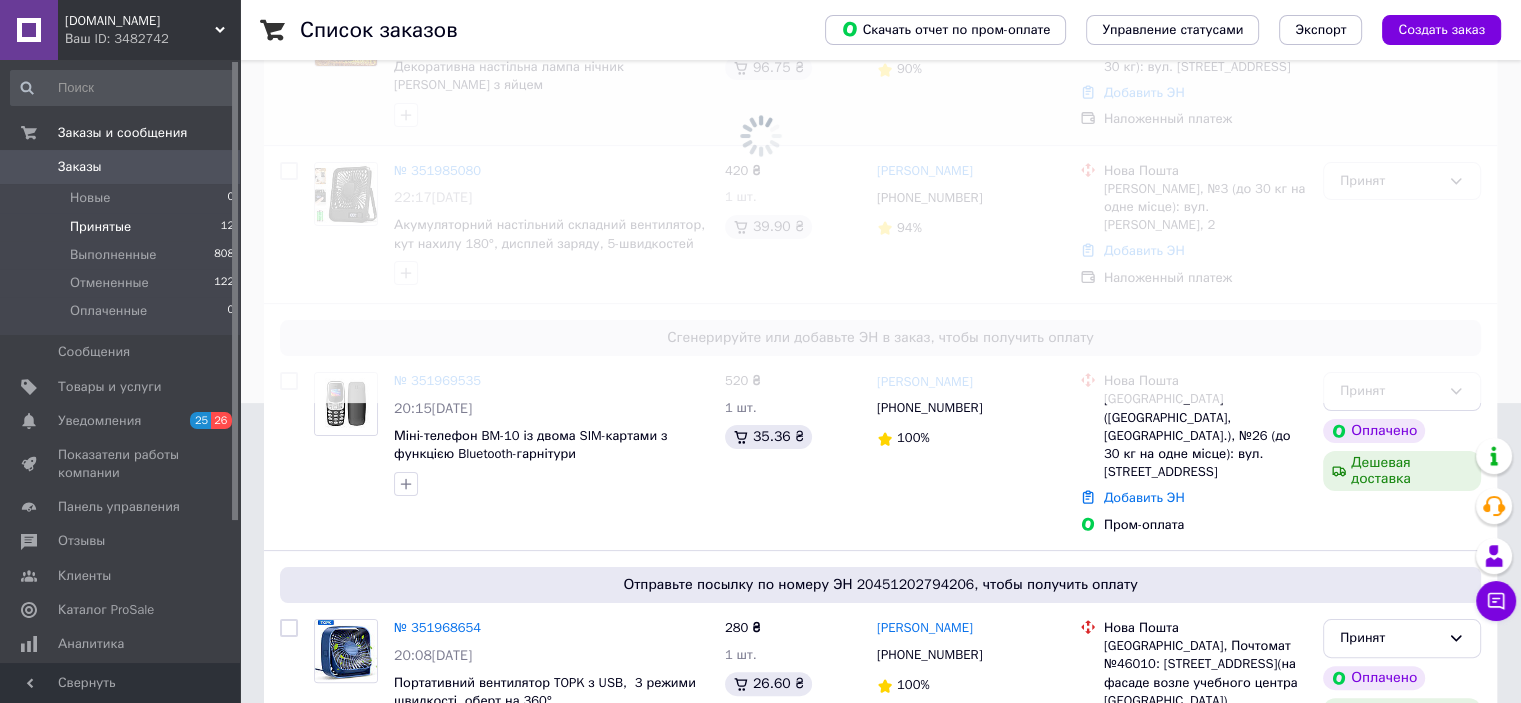 scroll, scrollTop: 0, scrollLeft: 0, axis: both 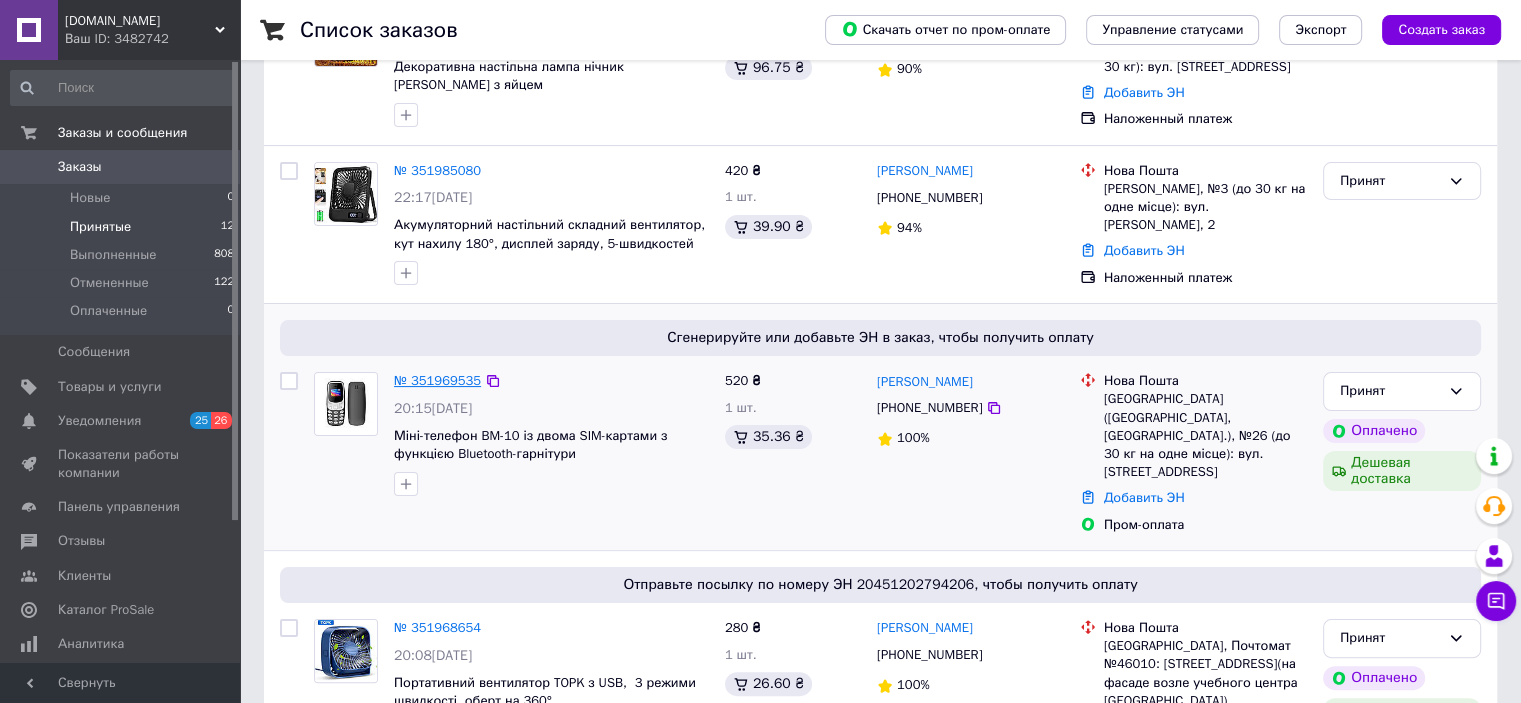 click on "№ 351969535" at bounding box center (437, 380) 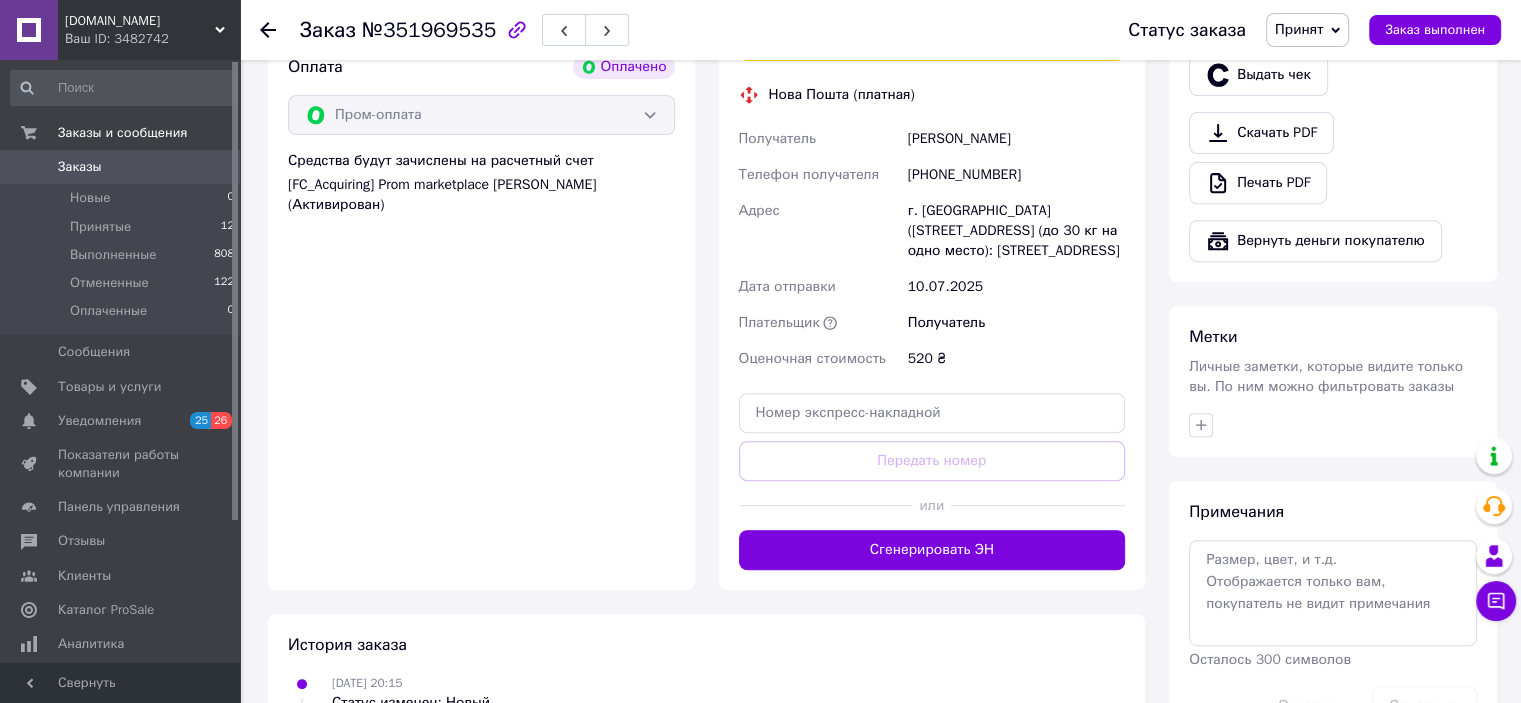scroll, scrollTop: 864, scrollLeft: 0, axis: vertical 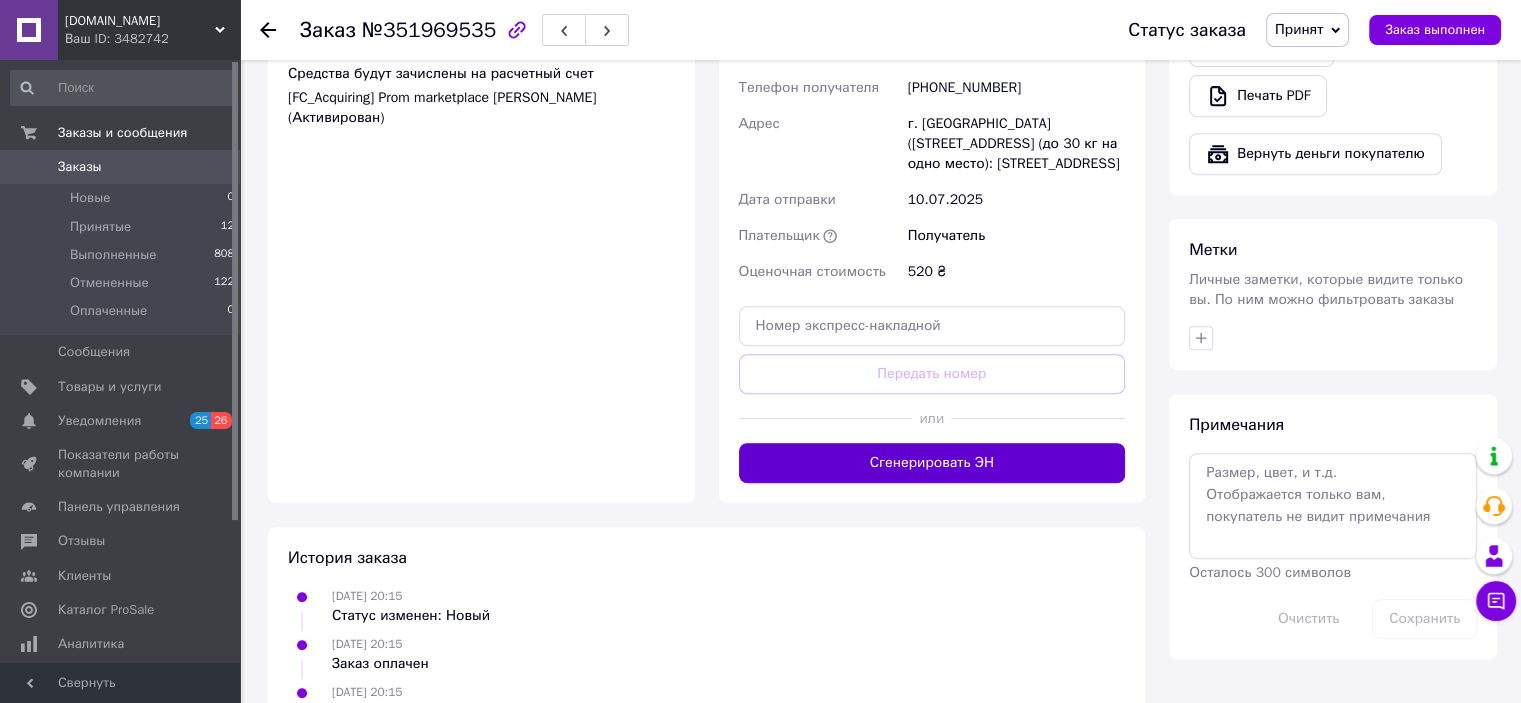 click on "Сгенерировать ЭН" at bounding box center [932, 463] 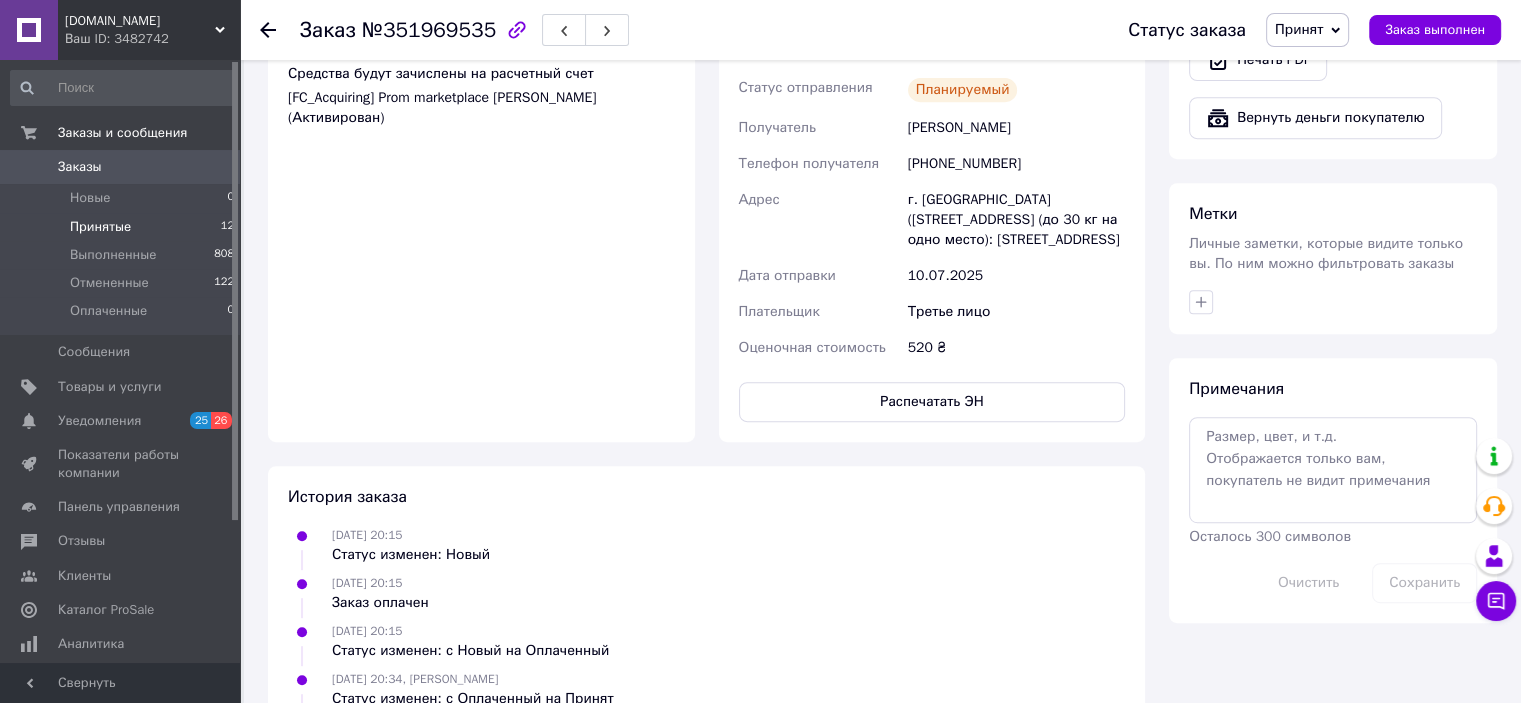 click on "Принятые" at bounding box center [100, 227] 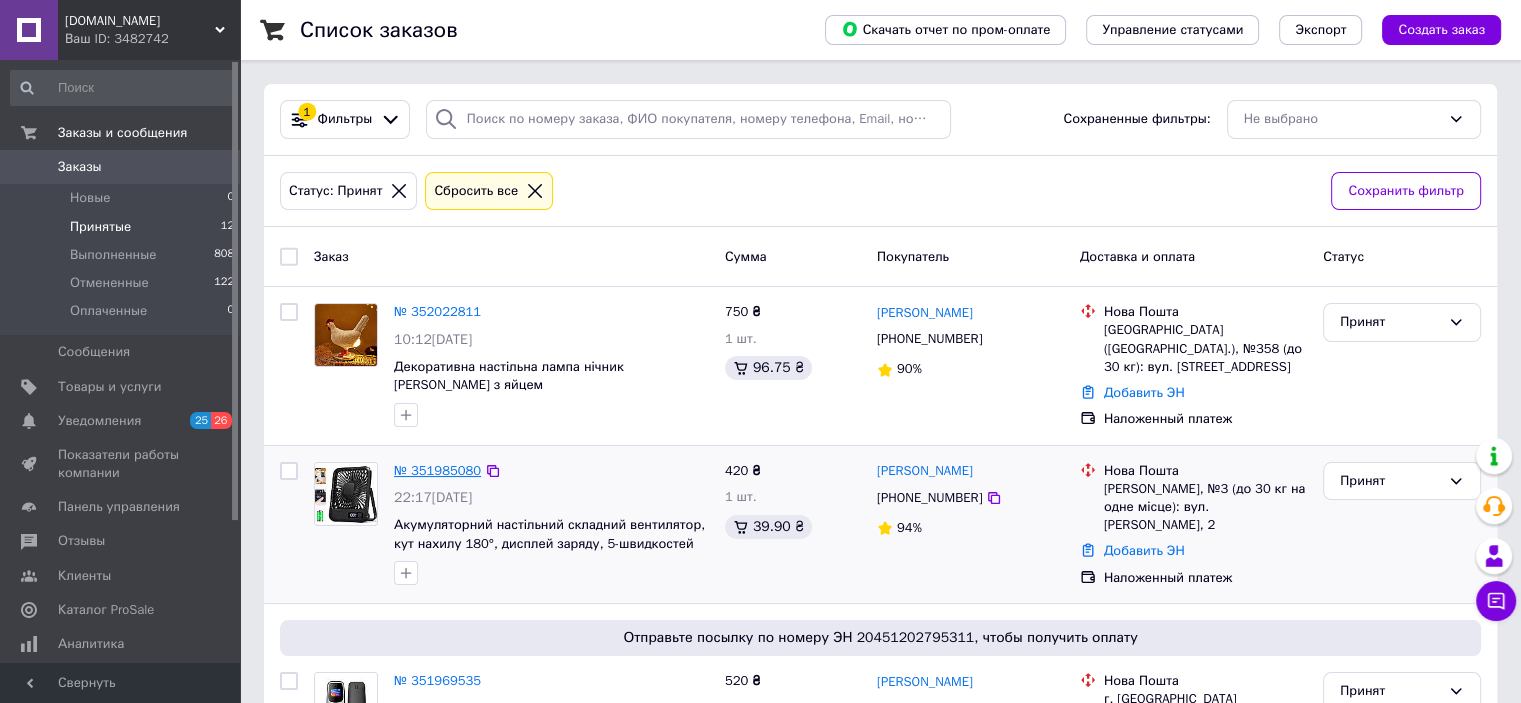 click on "№ 351985080" at bounding box center (437, 470) 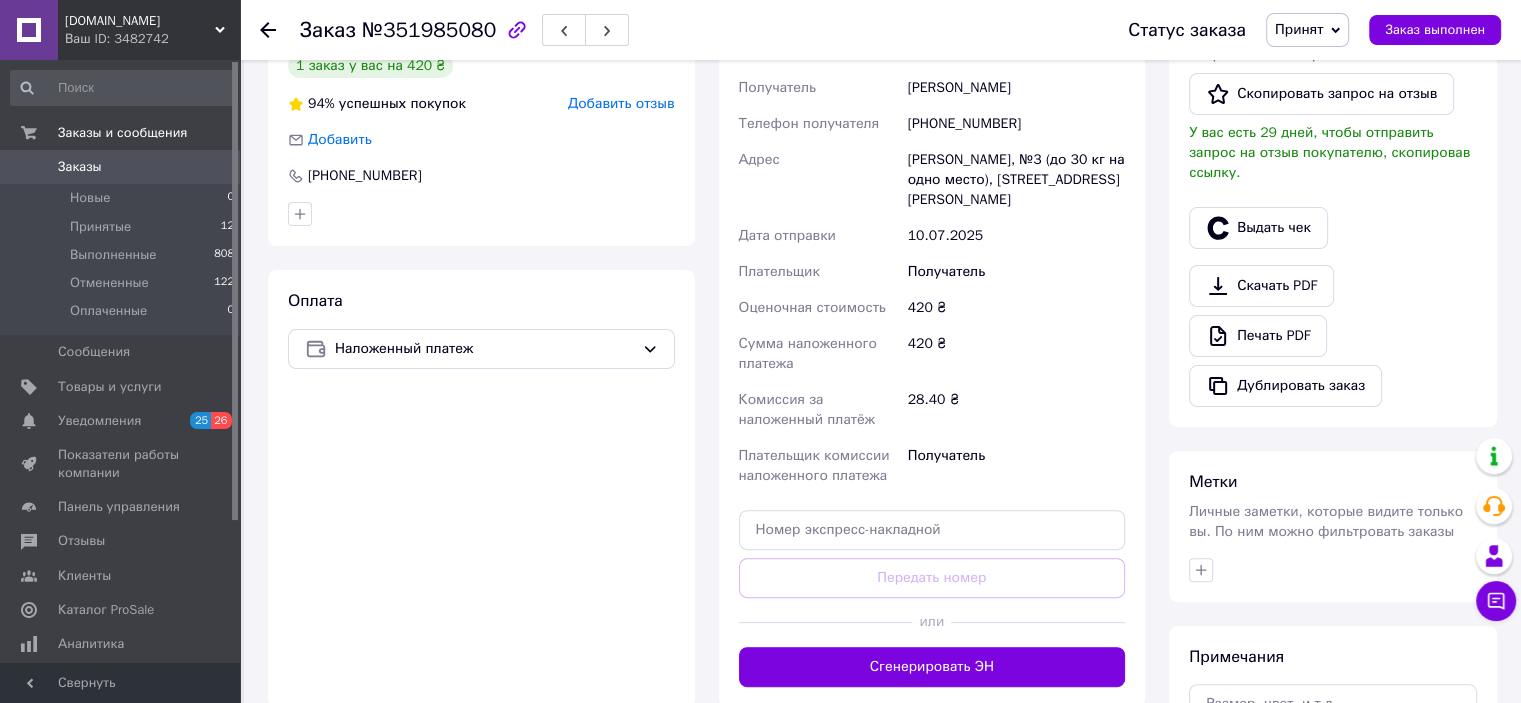 scroll, scrollTop: 699, scrollLeft: 0, axis: vertical 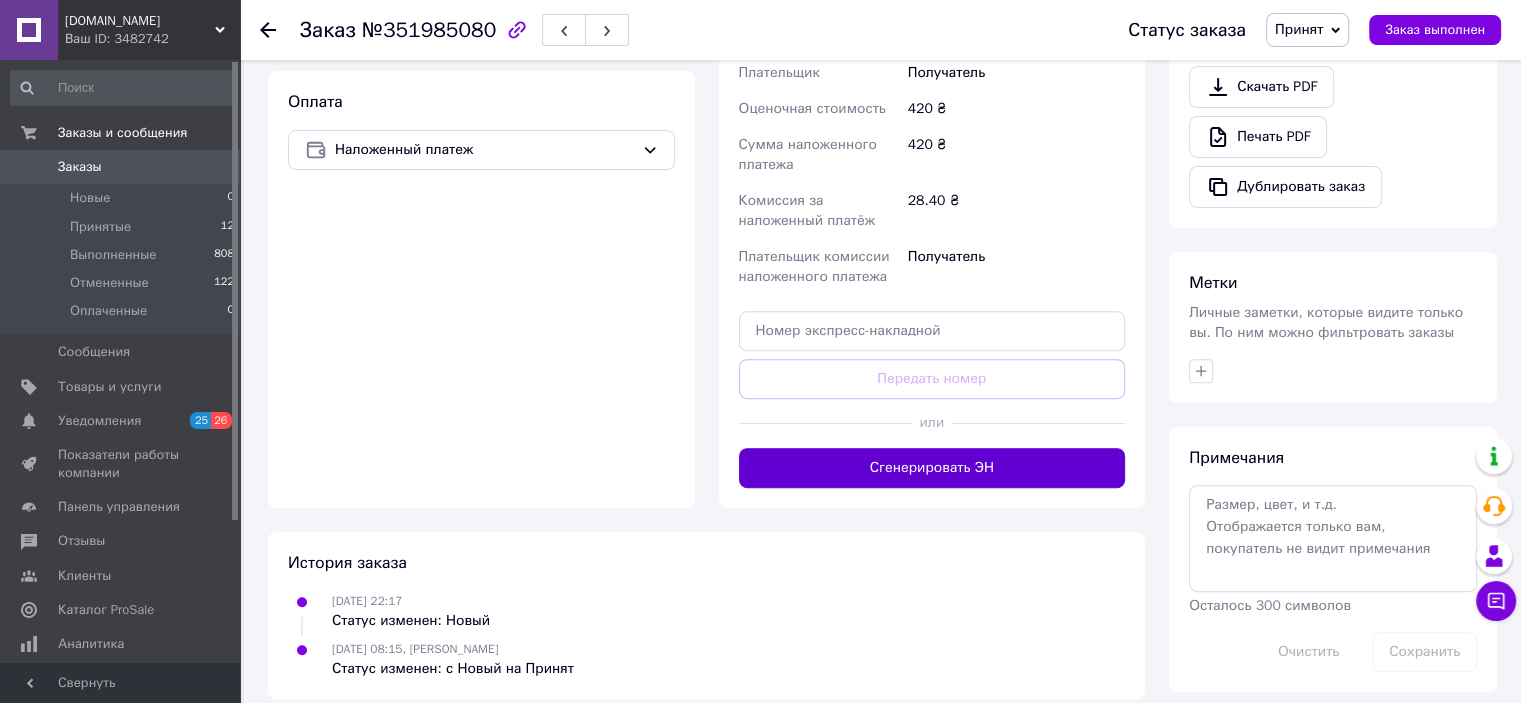 click on "Сгенерировать ЭН" at bounding box center (932, 468) 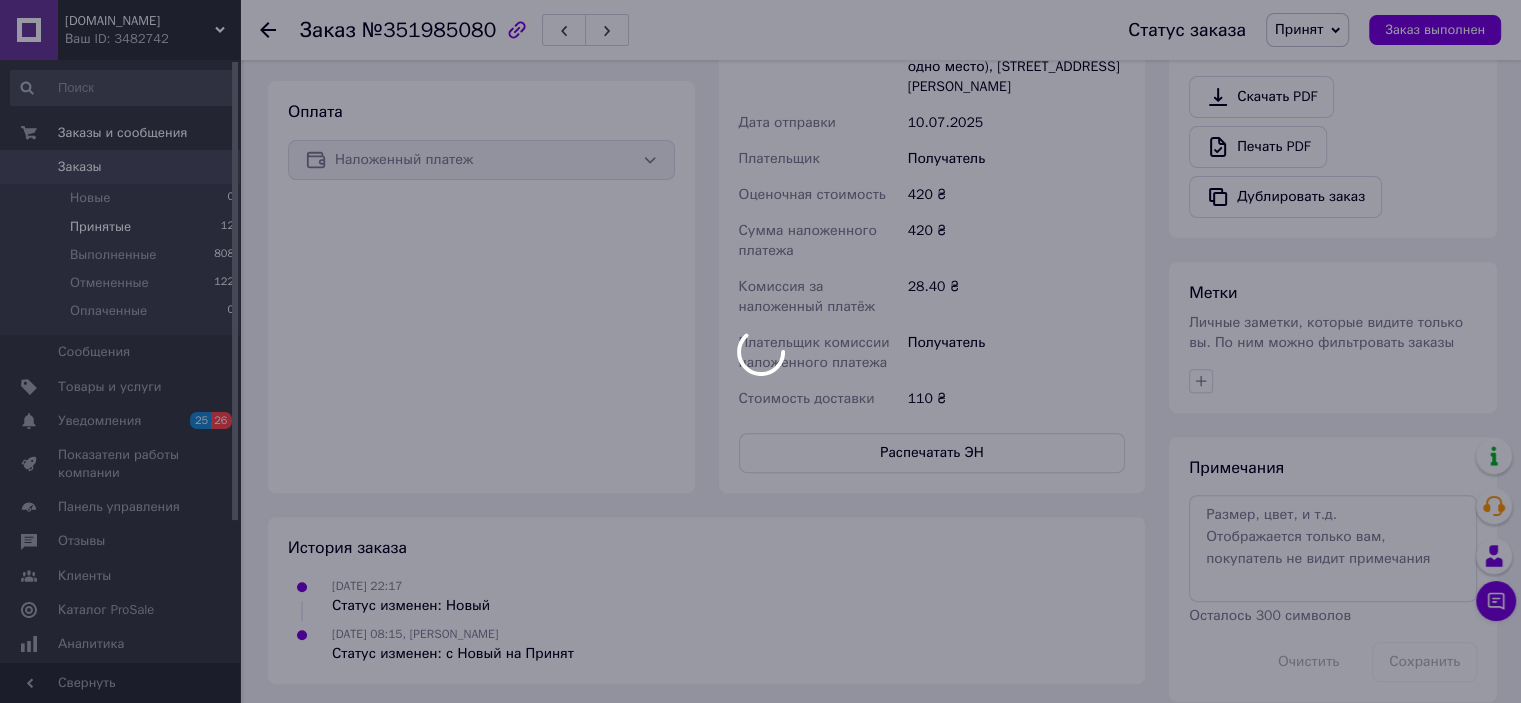 scroll, scrollTop: 699, scrollLeft: 0, axis: vertical 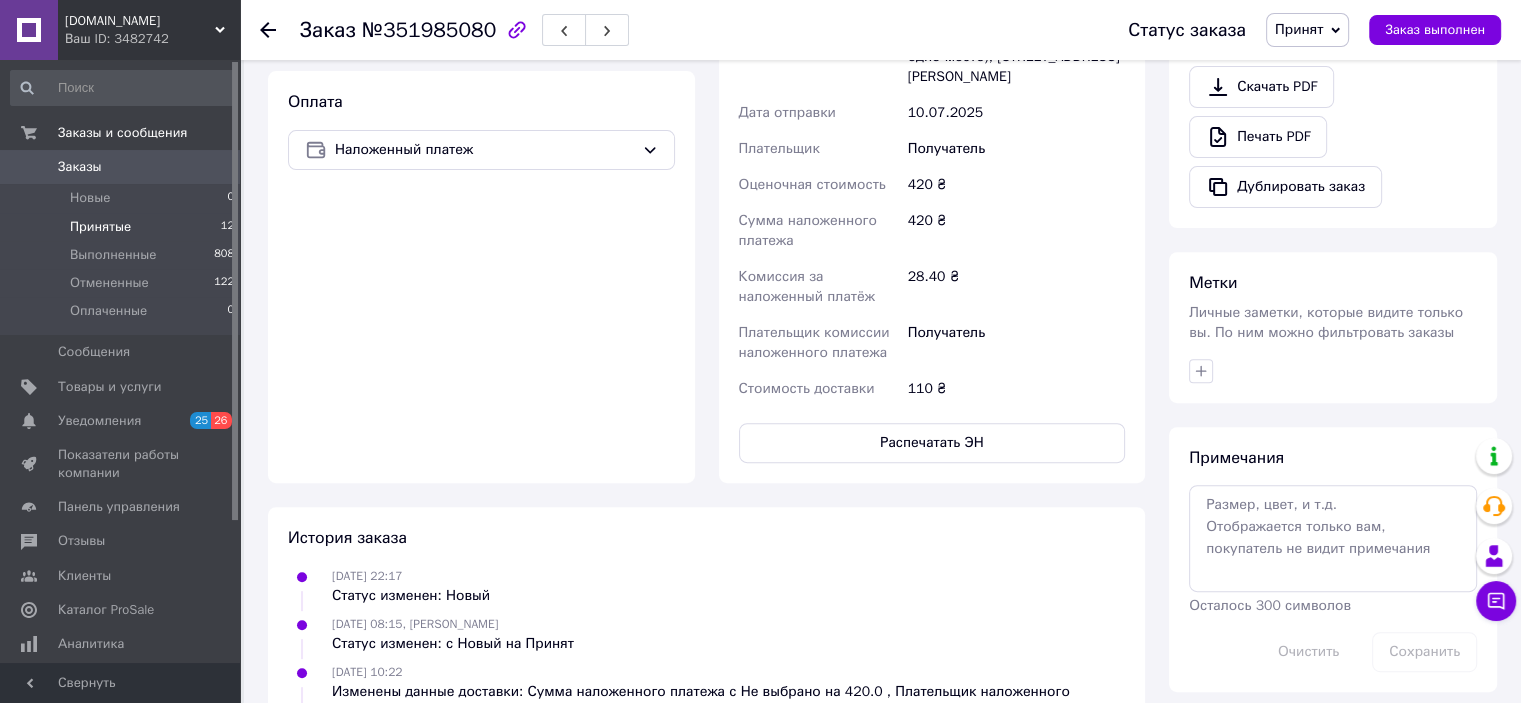 click on "Принятые 12" at bounding box center (123, 227) 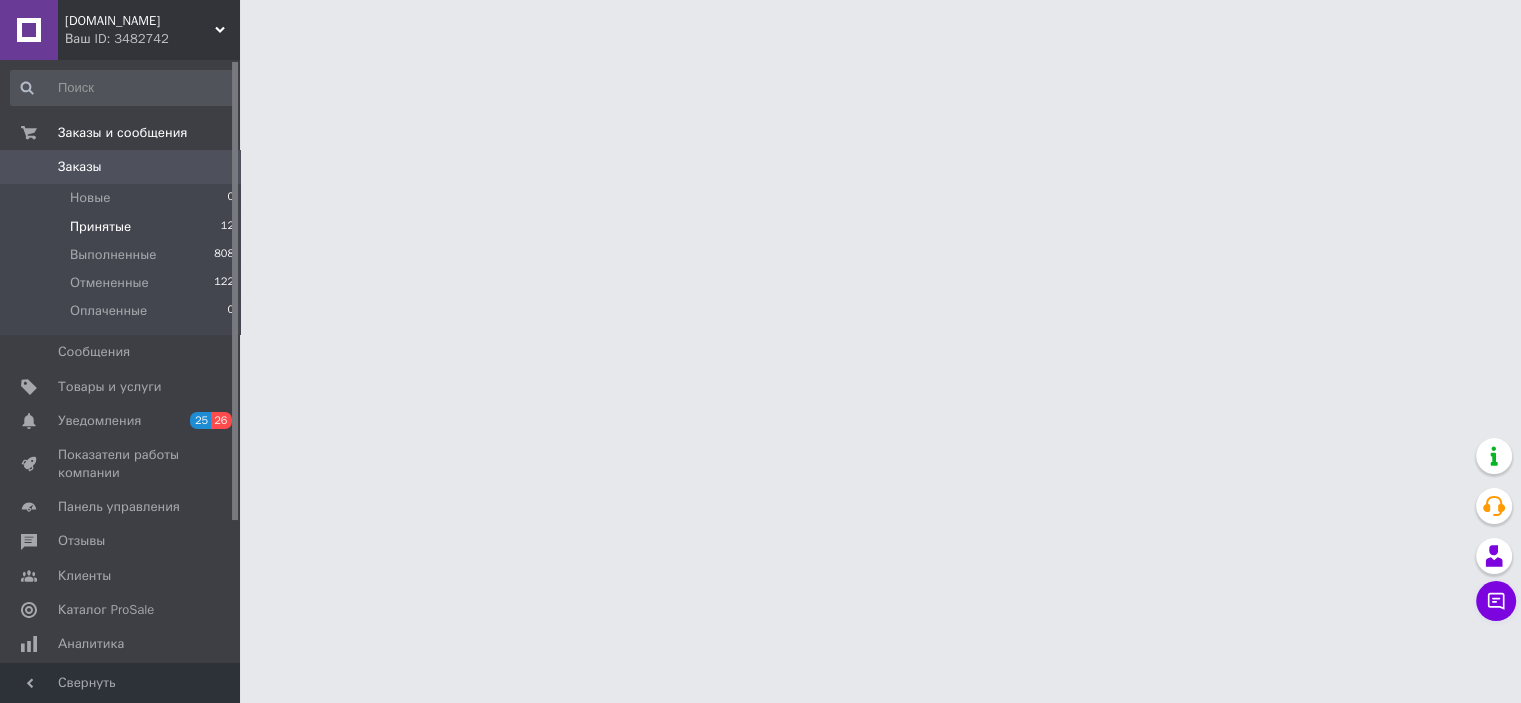 scroll, scrollTop: 0, scrollLeft: 0, axis: both 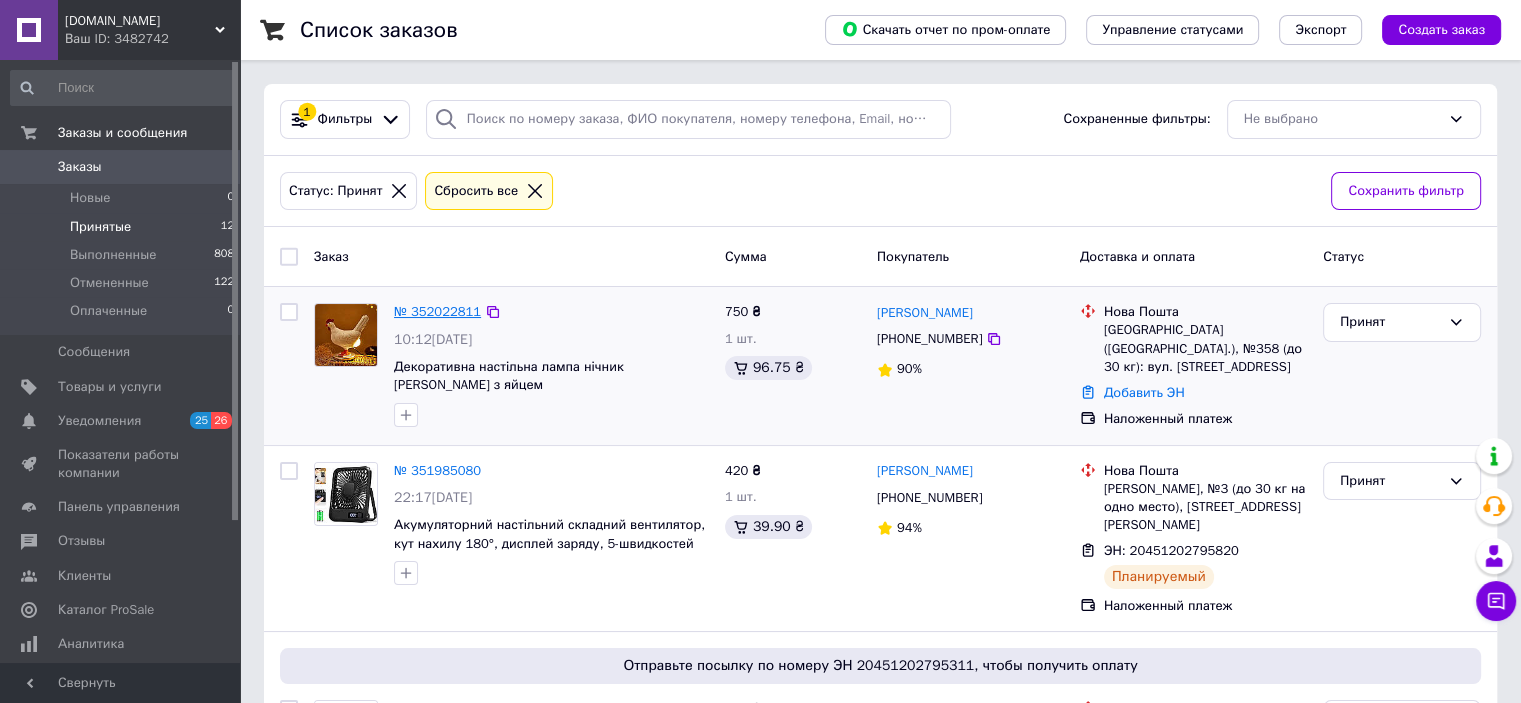 click on "№ 352022811" at bounding box center [437, 311] 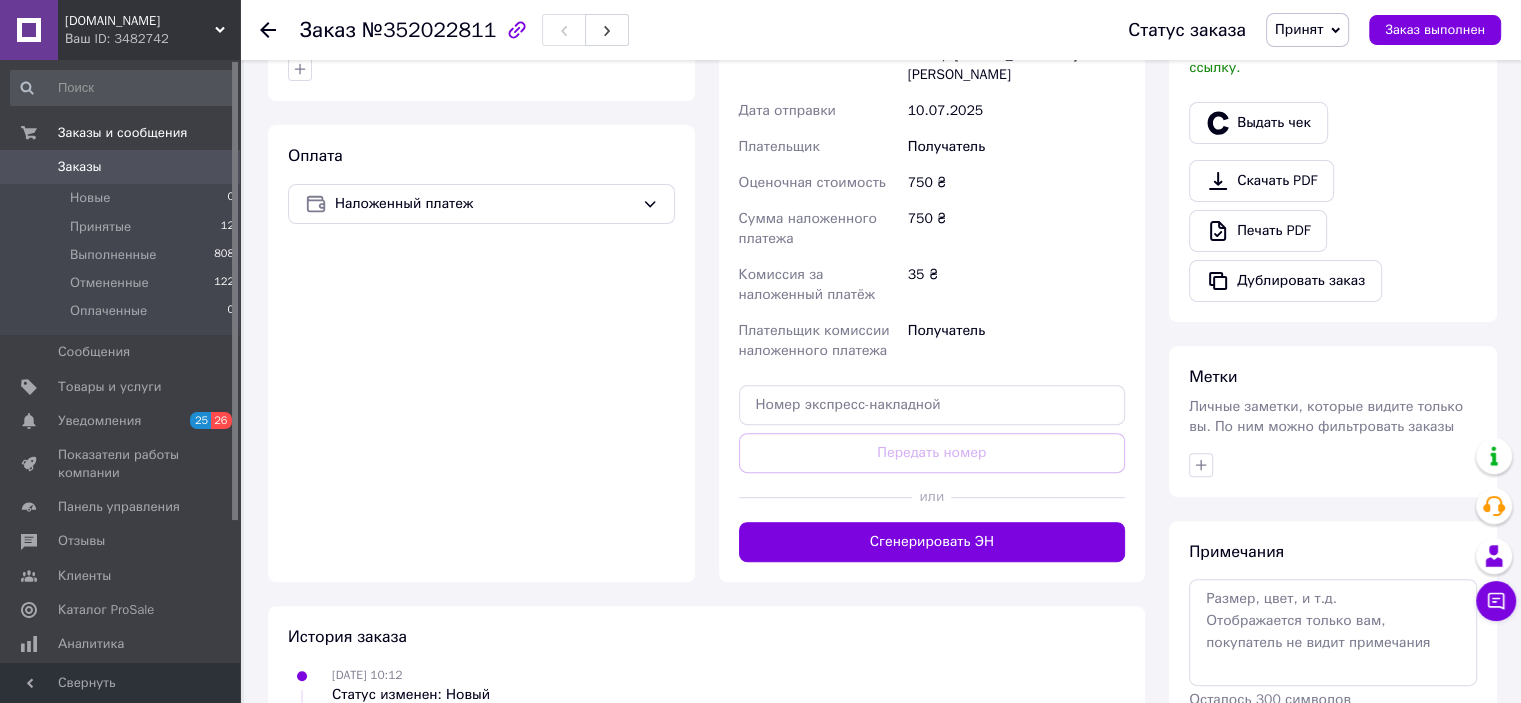 scroll, scrollTop: 689, scrollLeft: 0, axis: vertical 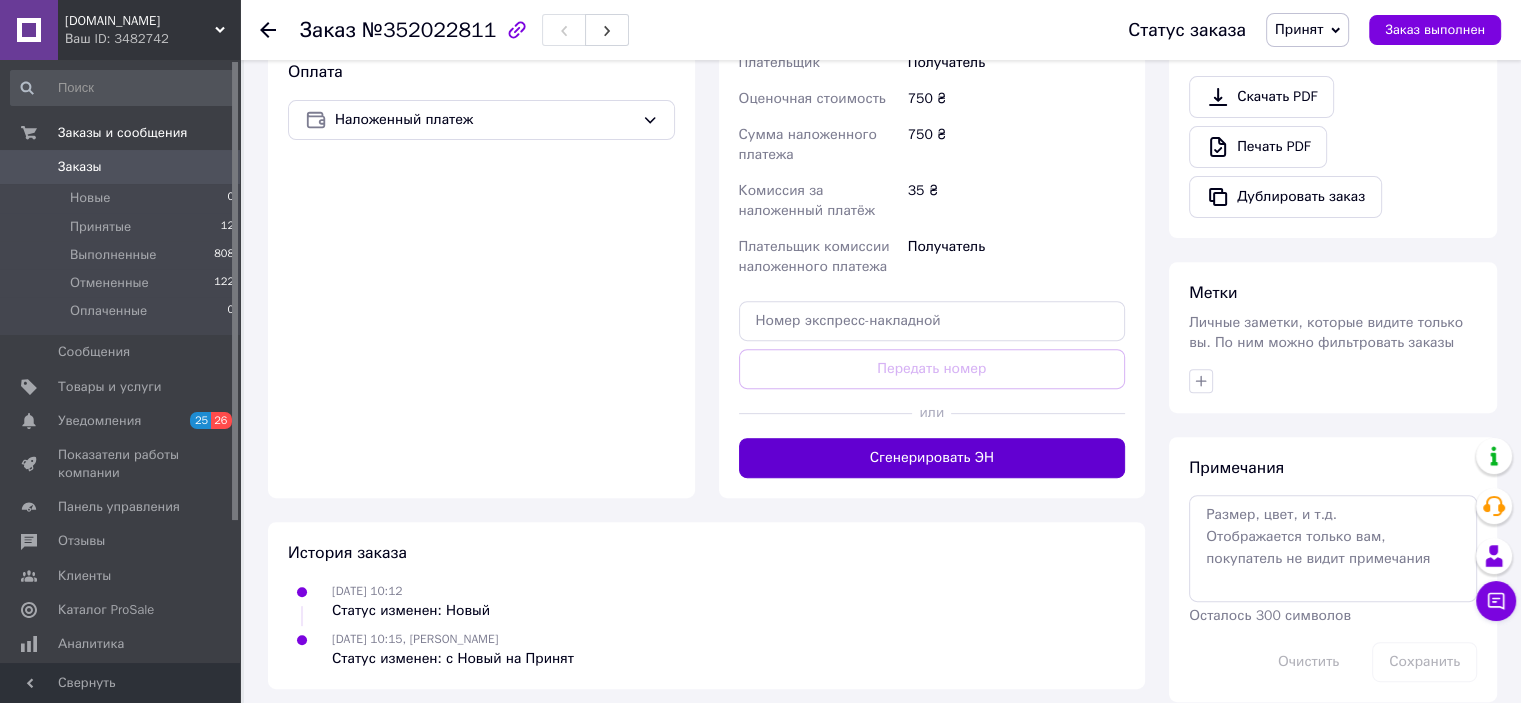 click on "Сгенерировать ЭН" at bounding box center [932, 458] 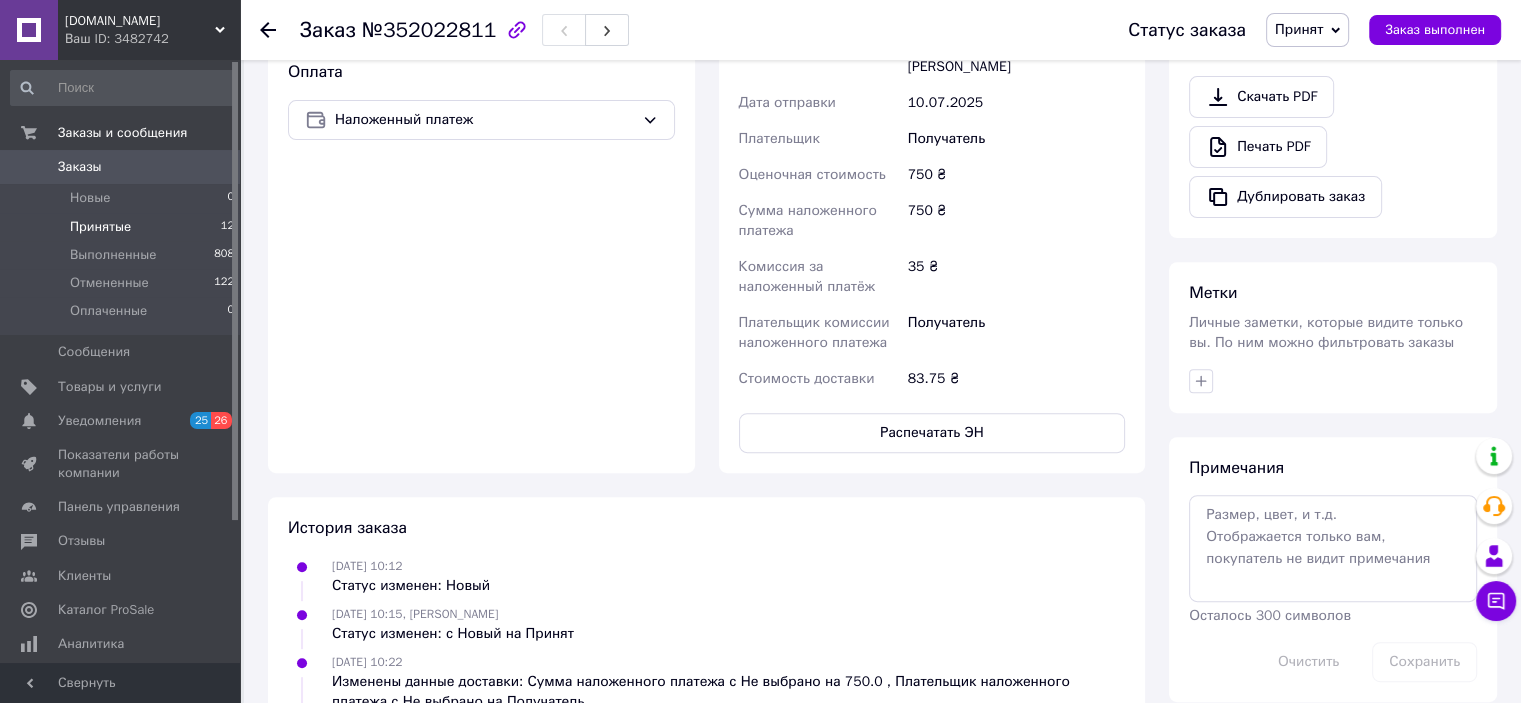 click on "Принятые" at bounding box center (100, 227) 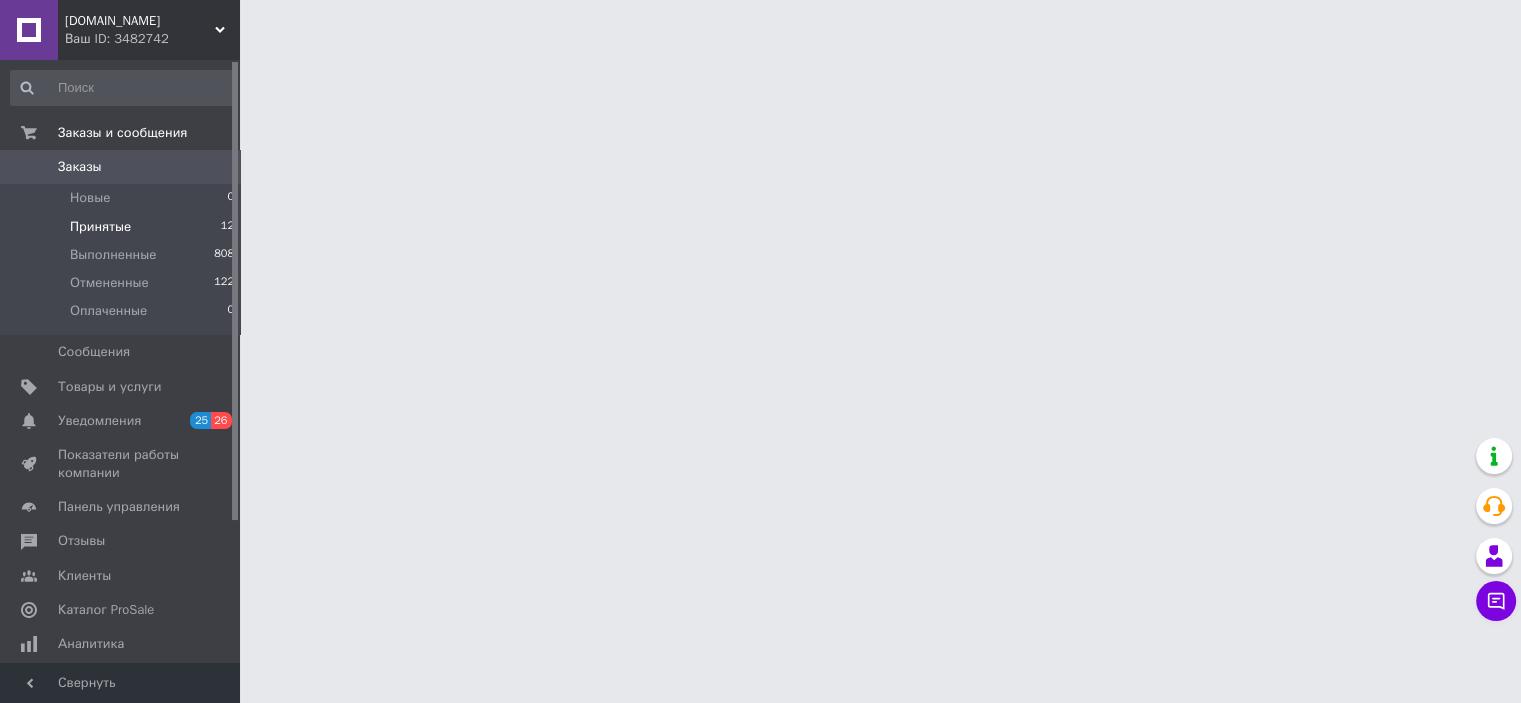 scroll, scrollTop: 0, scrollLeft: 0, axis: both 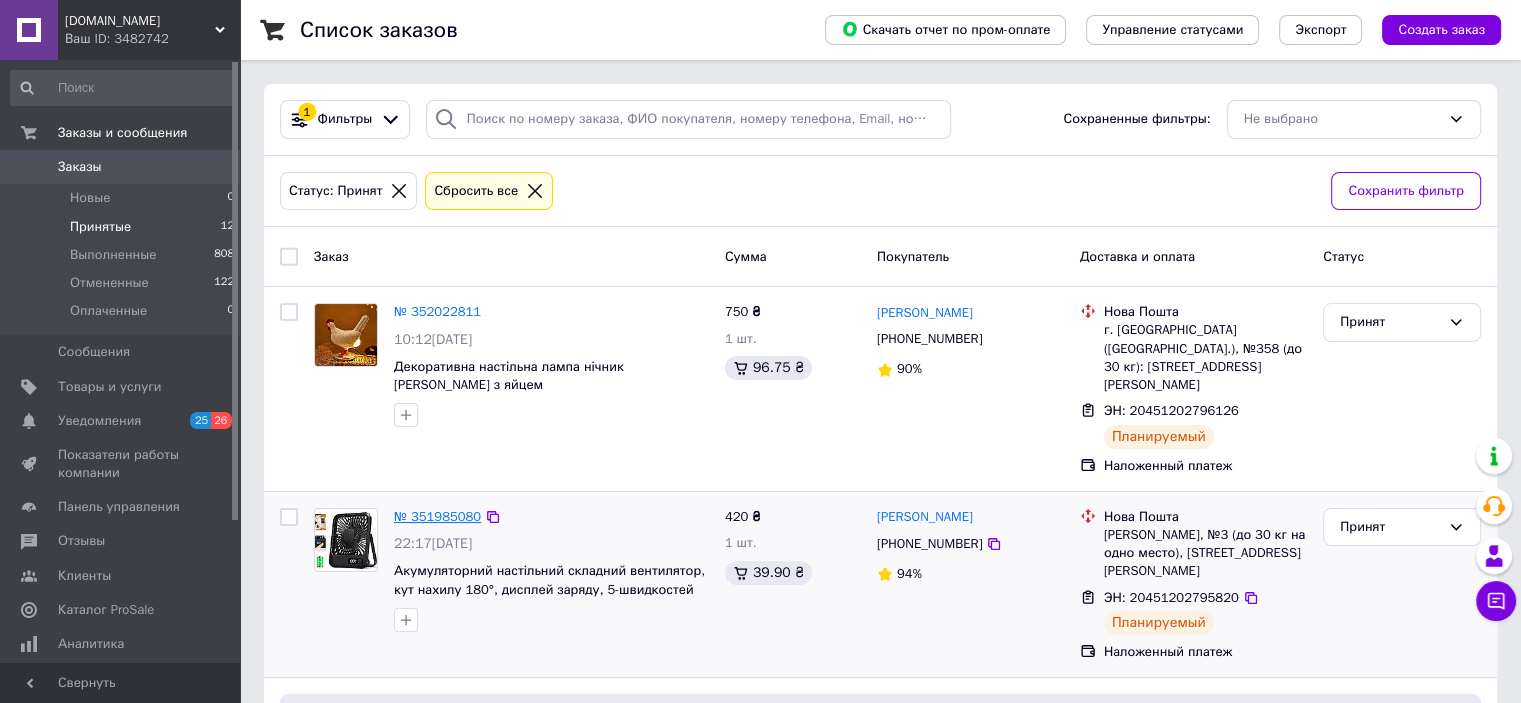 click on "№ 351985080" at bounding box center [437, 516] 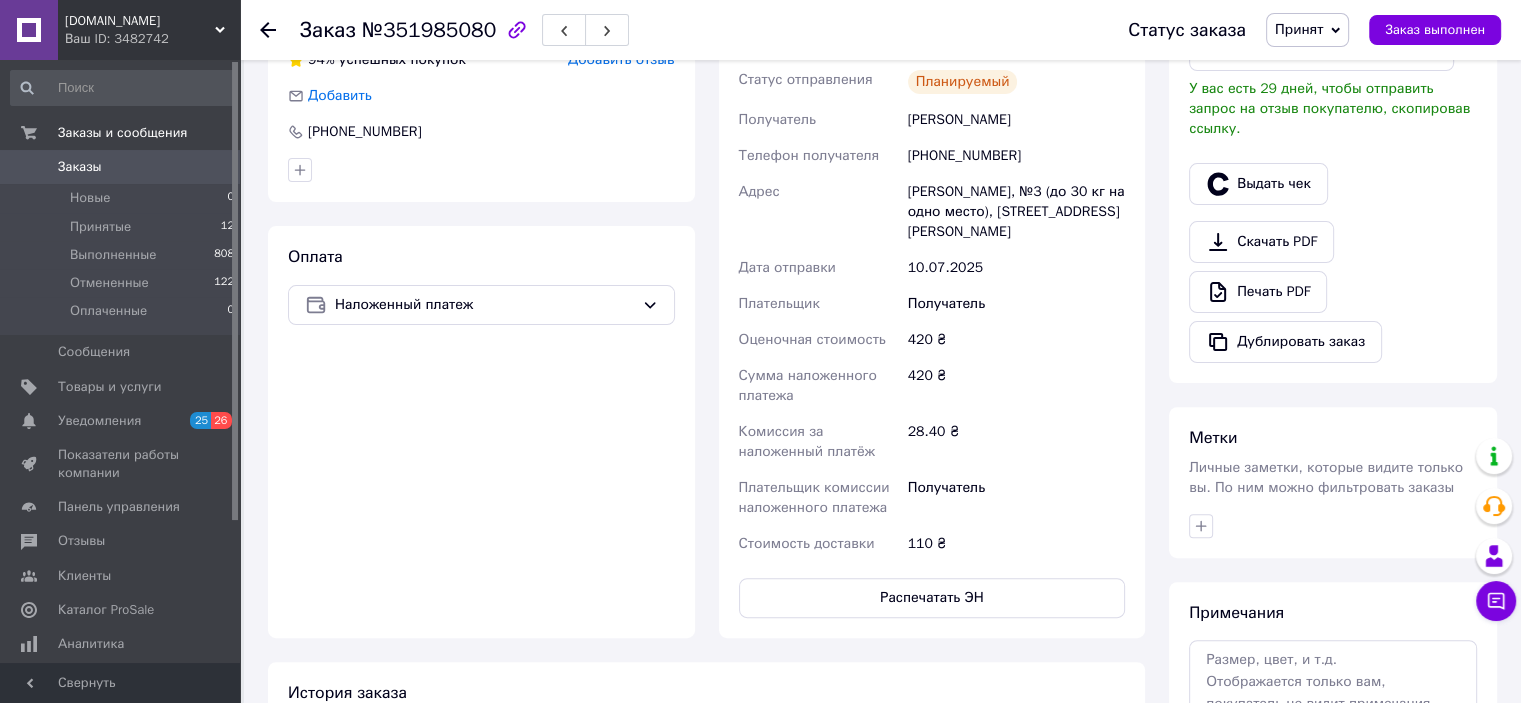 scroll, scrollTop: 548, scrollLeft: 0, axis: vertical 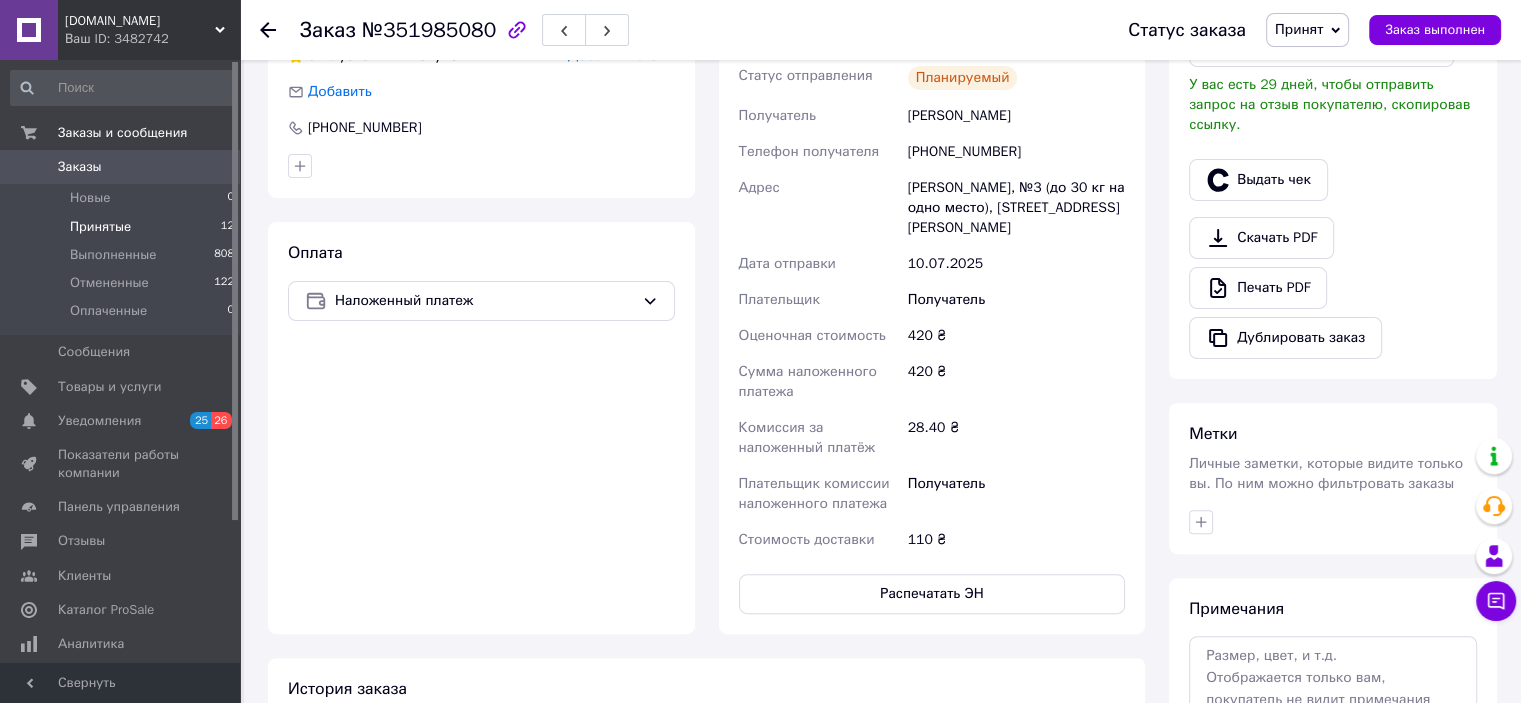 click on "Принятые 12" at bounding box center (123, 227) 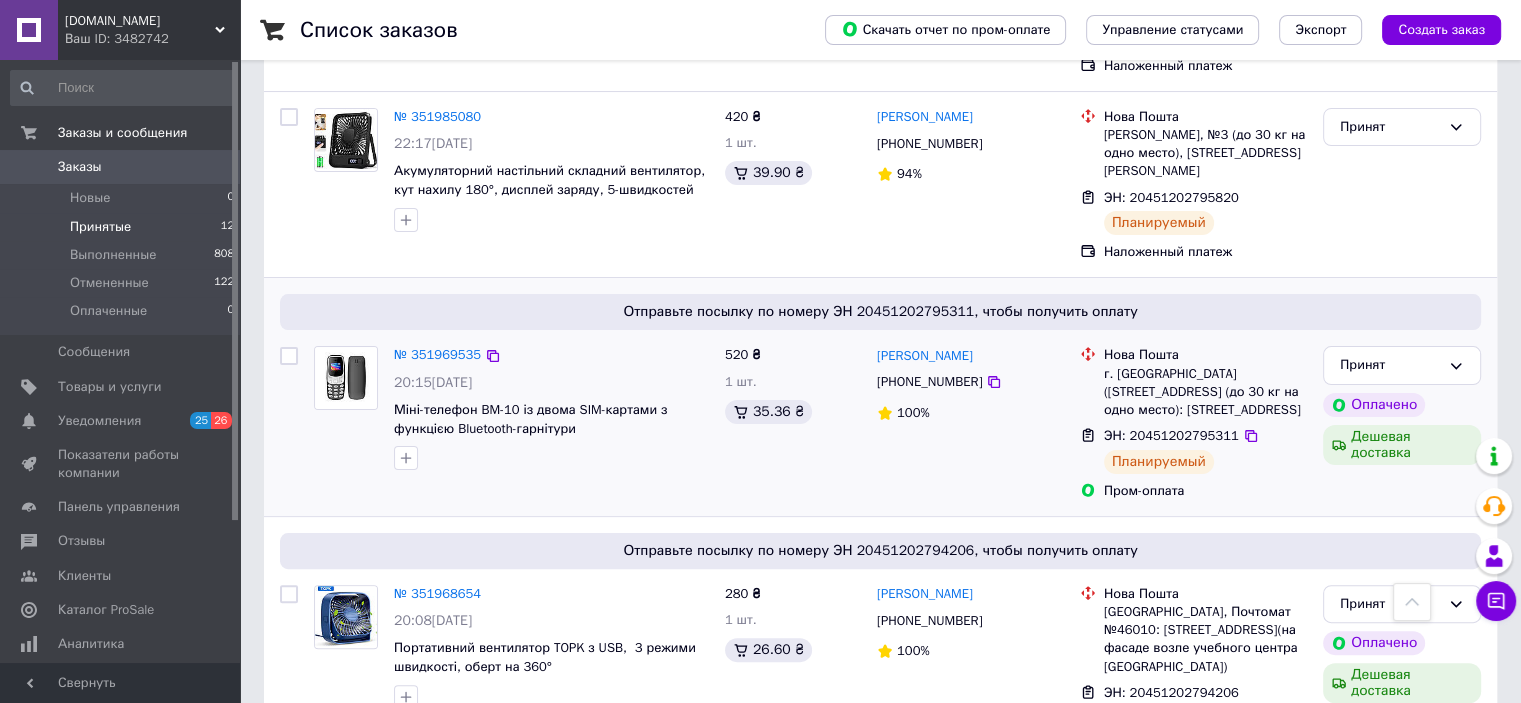 scroll, scrollTop: 0, scrollLeft: 0, axis: both 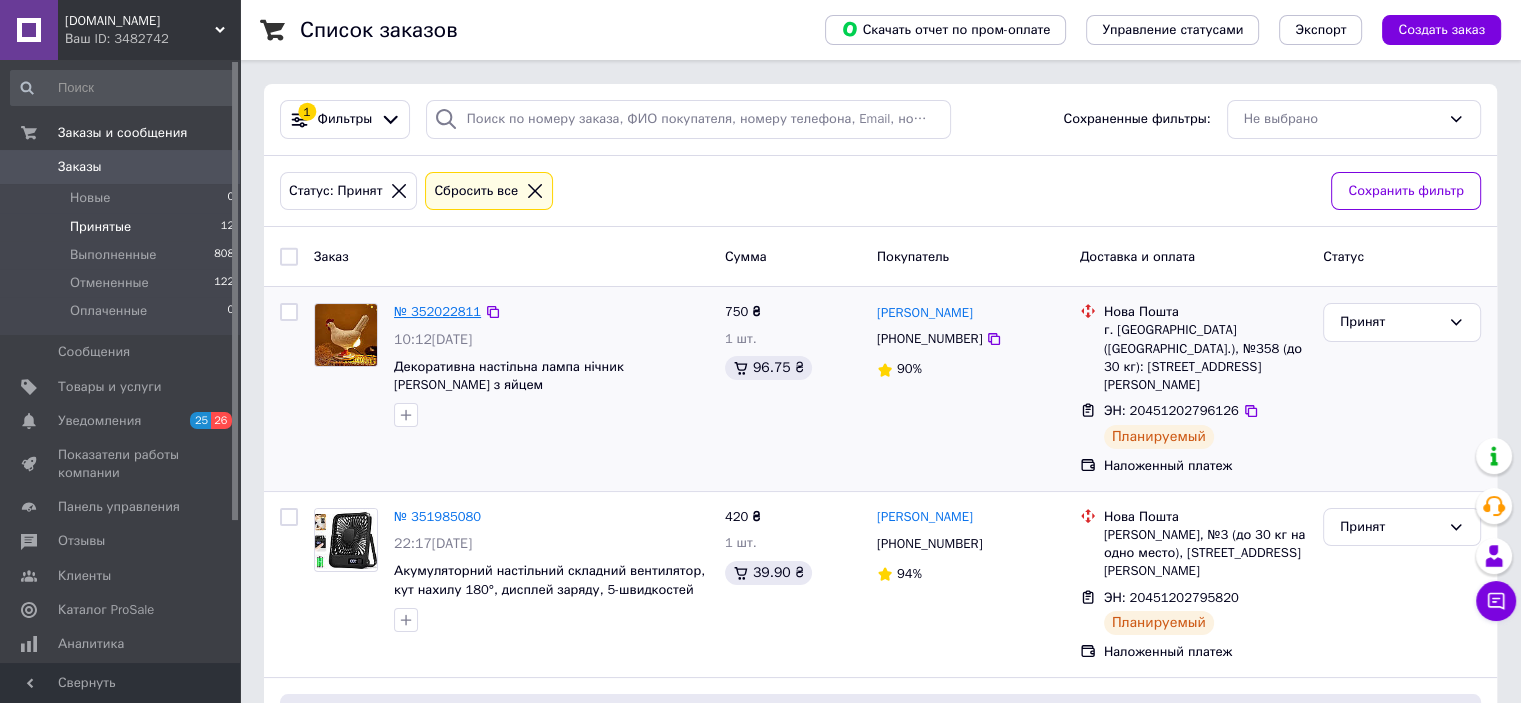 click on "№ 352022811" at bounding box center [437, 311] 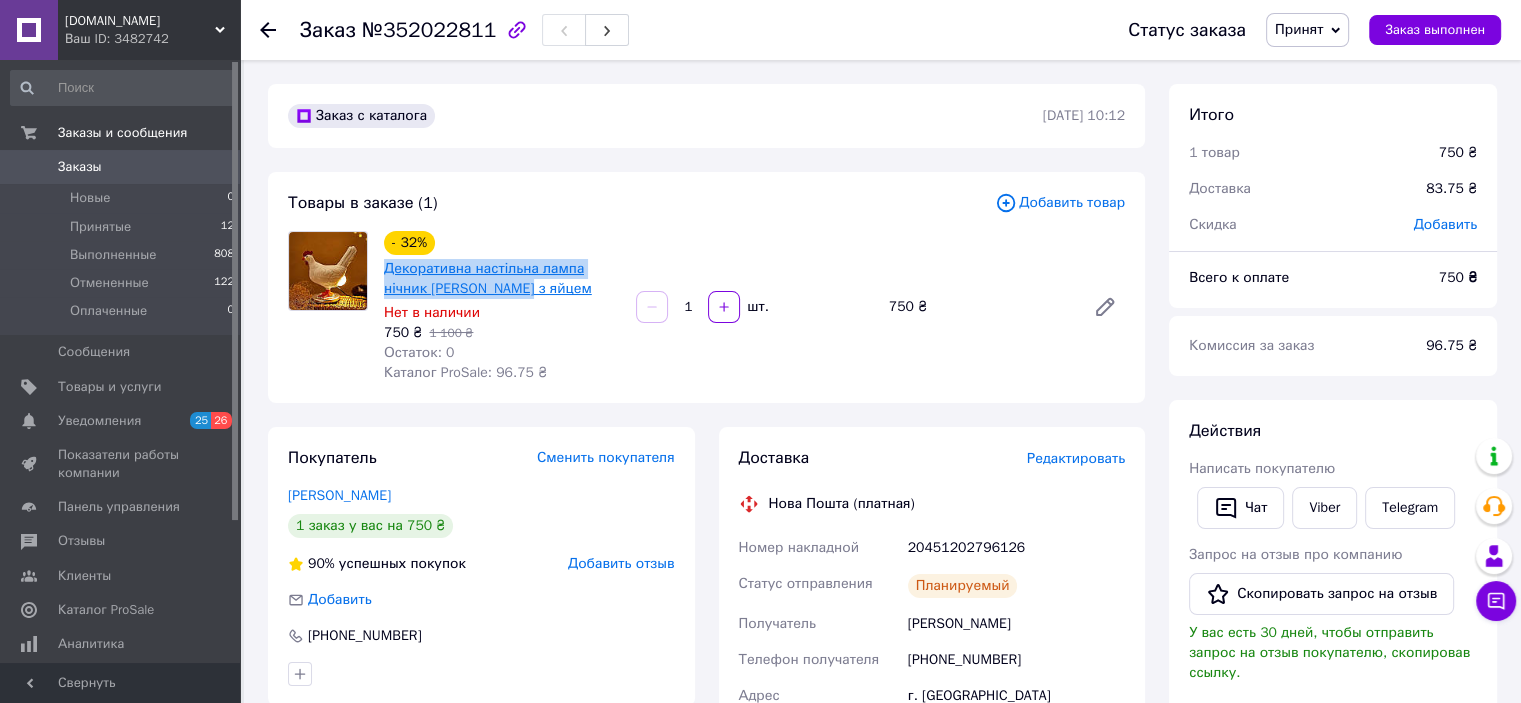 copy on "Декоративна настільна лампа нічник [PERSON_NAME] з яйцем" 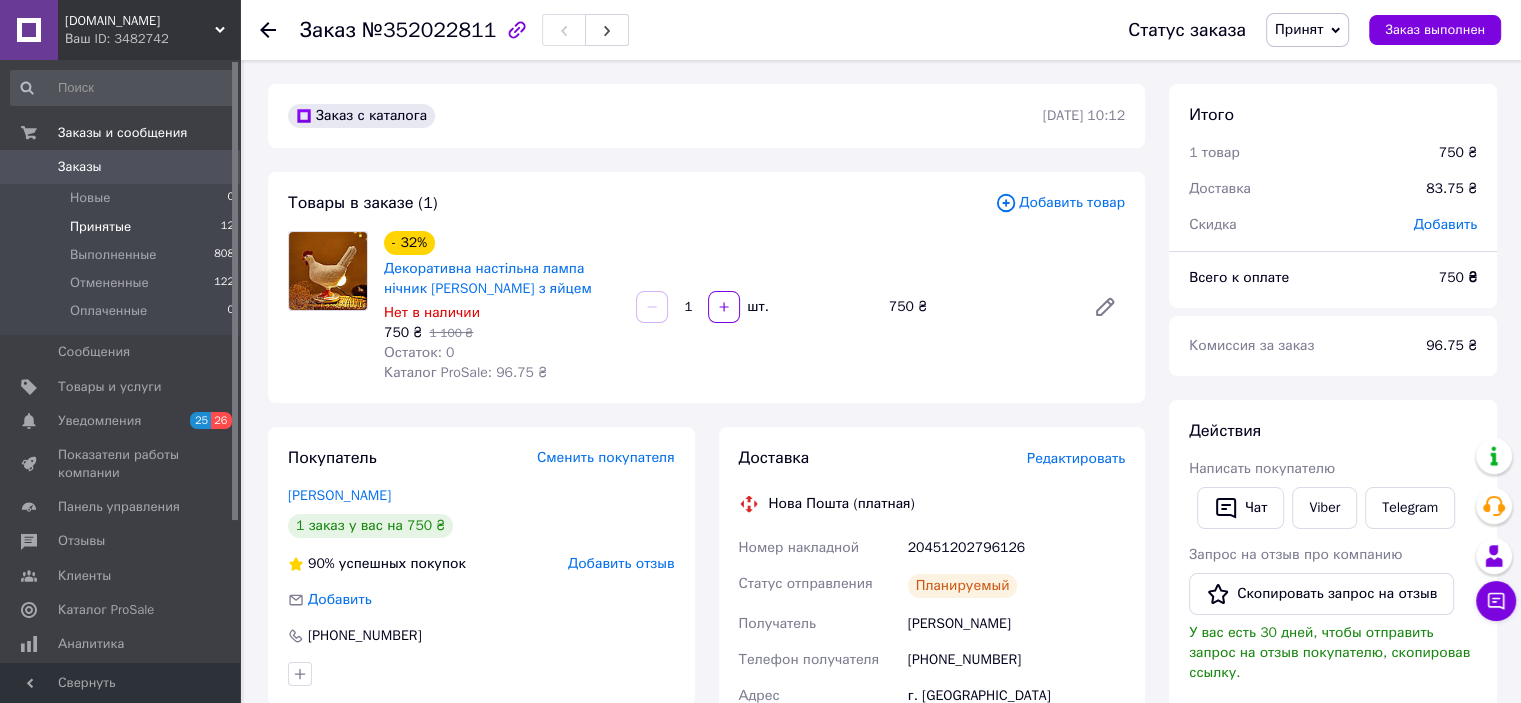 click on "Принятые" at bounding box center [100, 227] 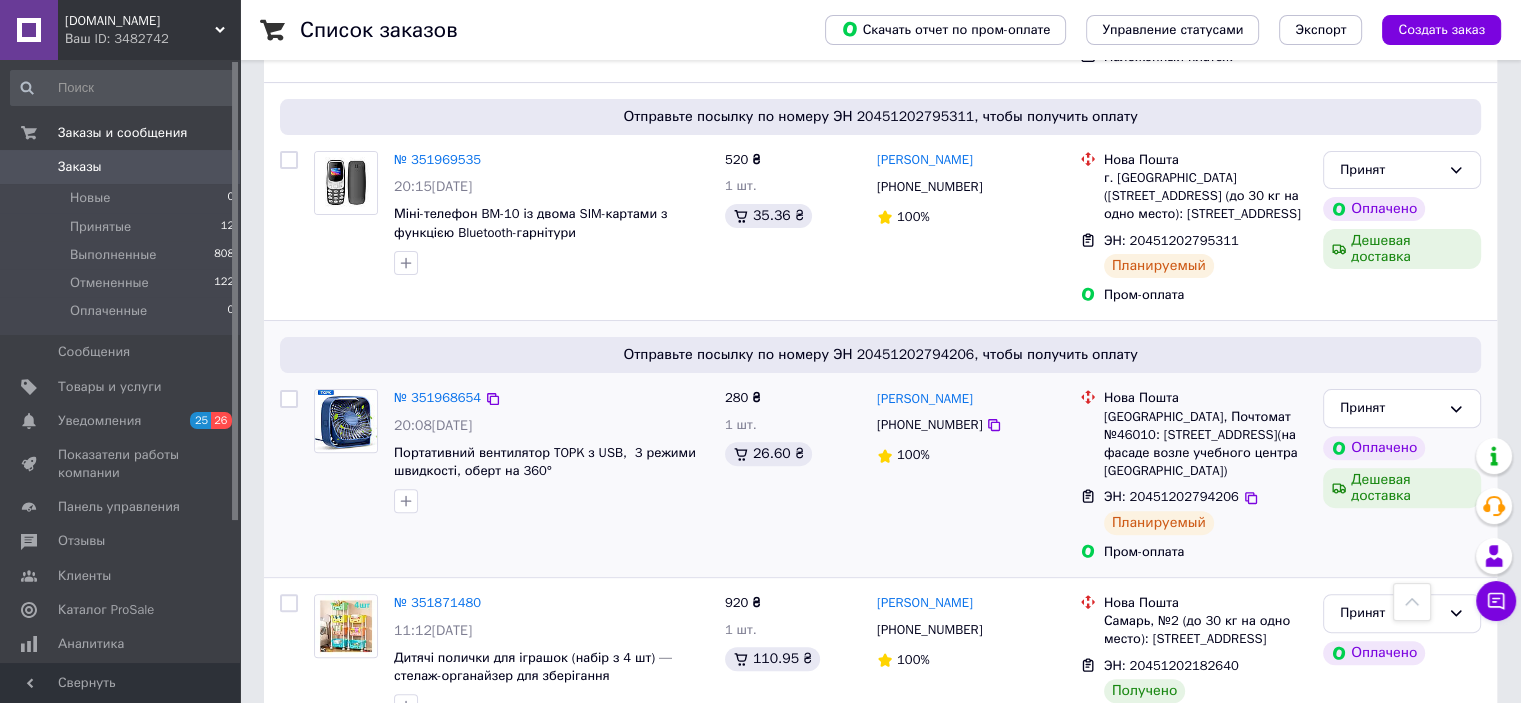 scroll, scrollTop: 600, scrollLeft: 0, axis: vertical 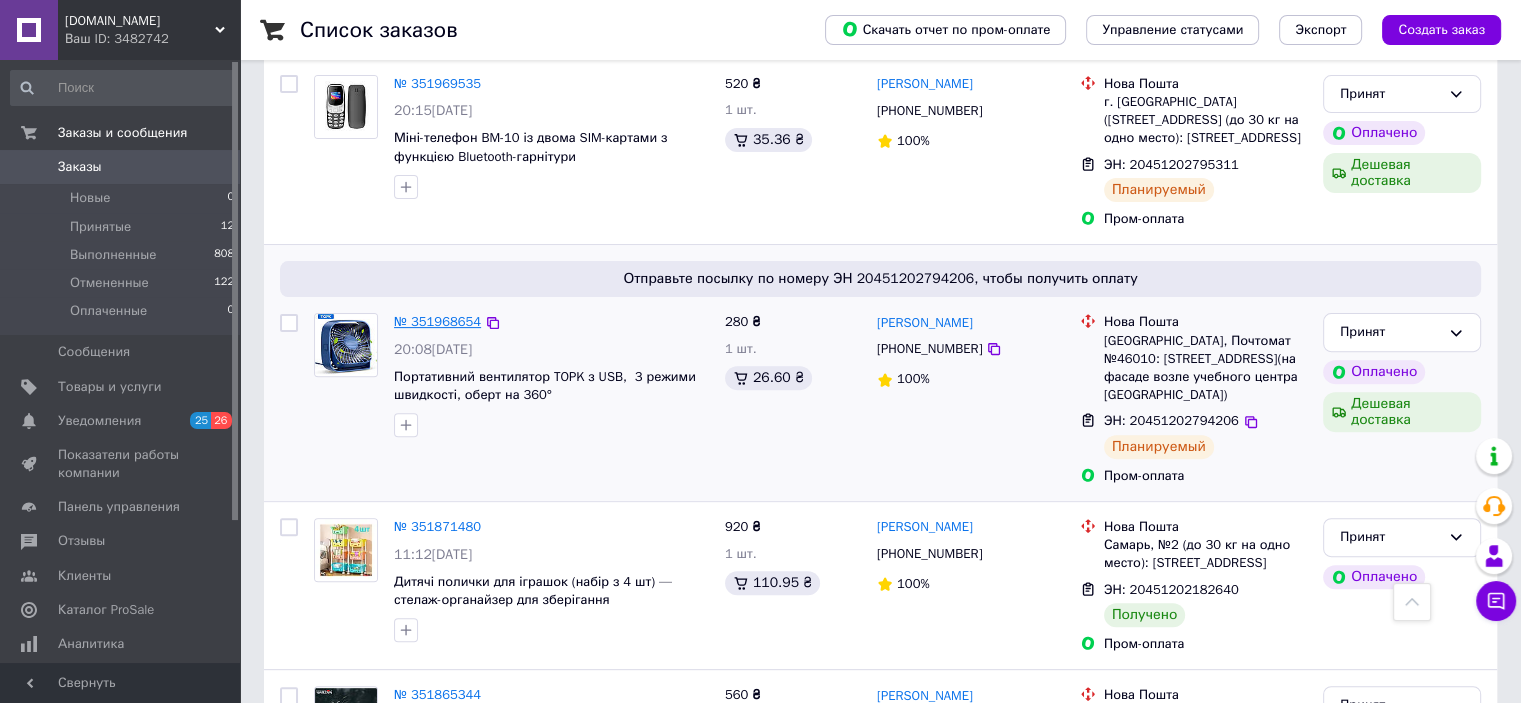 click on "№ 351968654" at bounding box center [437, 321] 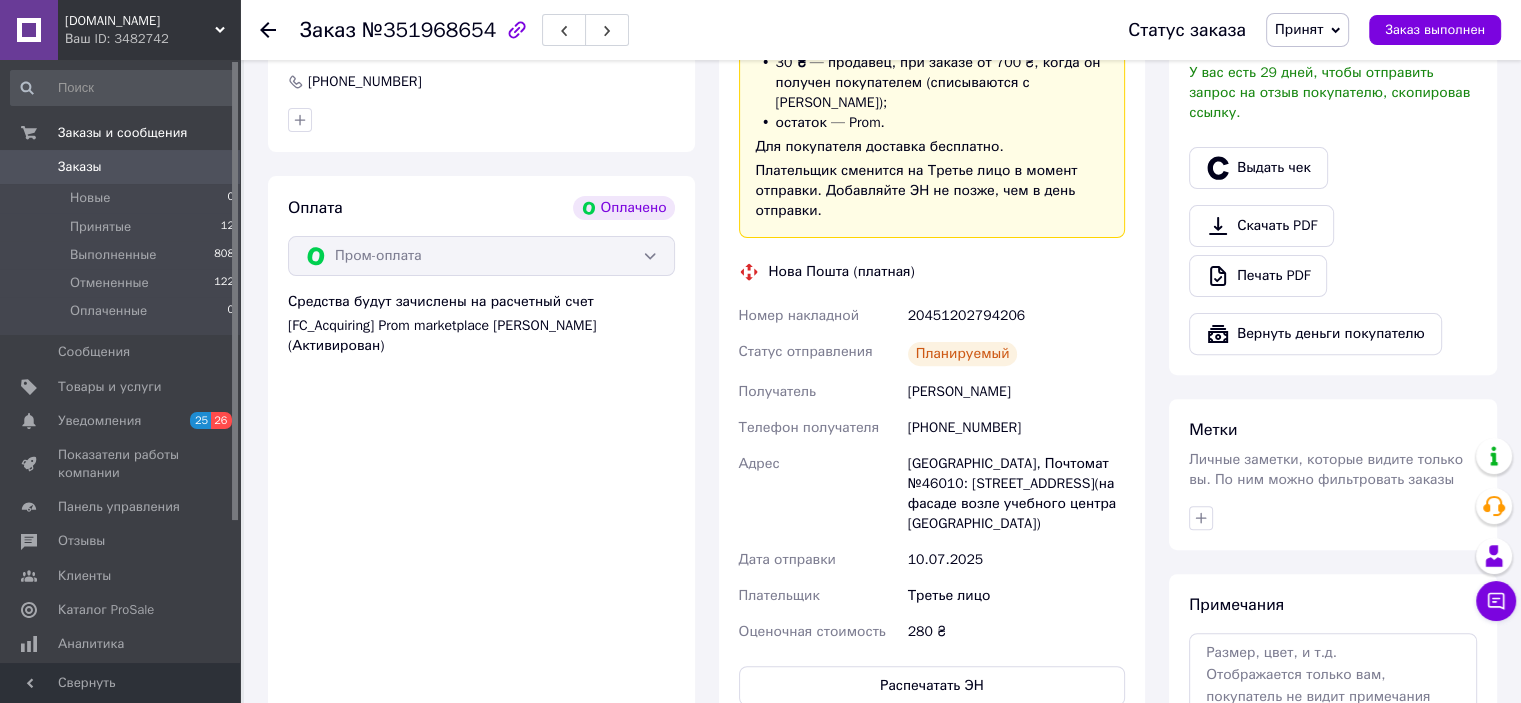 scroll, scrollTop: 400, scrollLeft: 0, axis: vertical 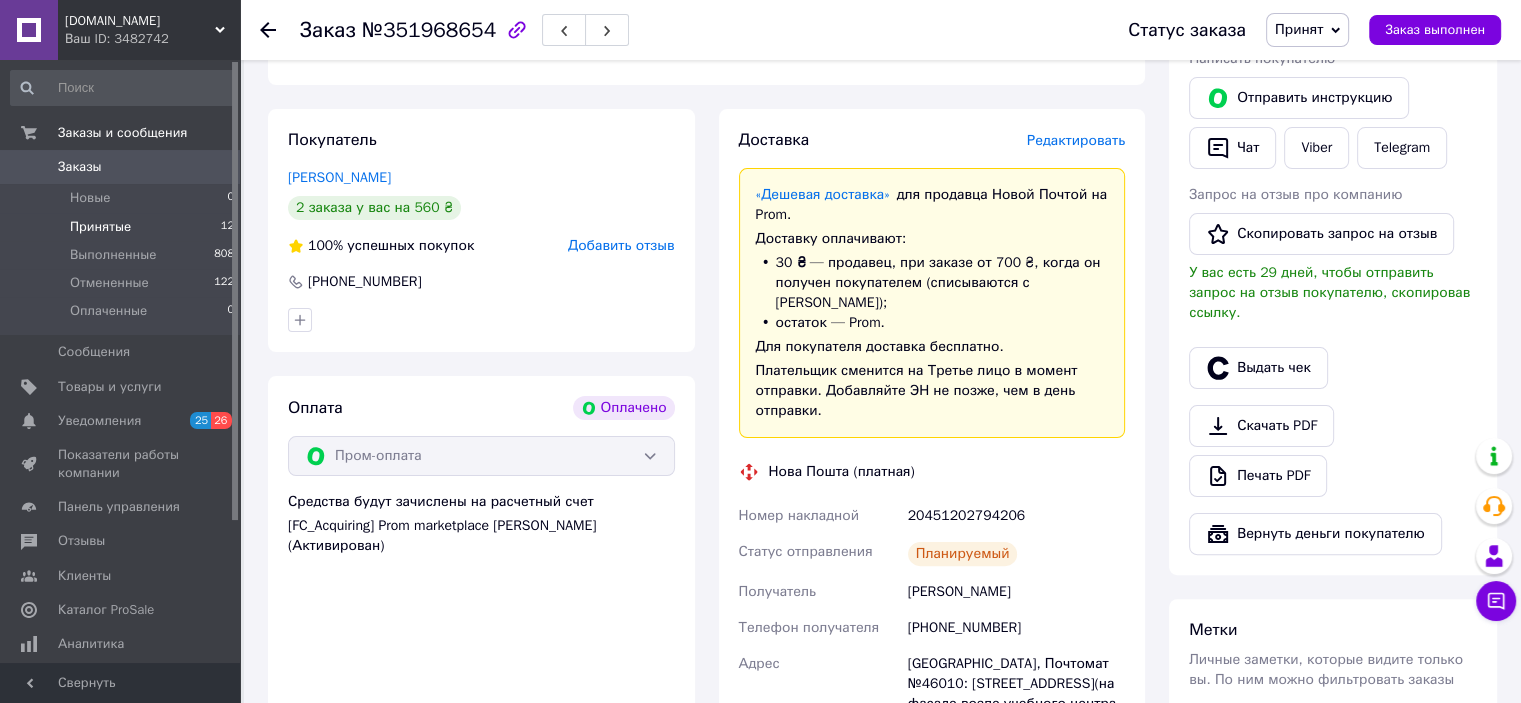 click on "Принятые" at bounding box center [100, 227] 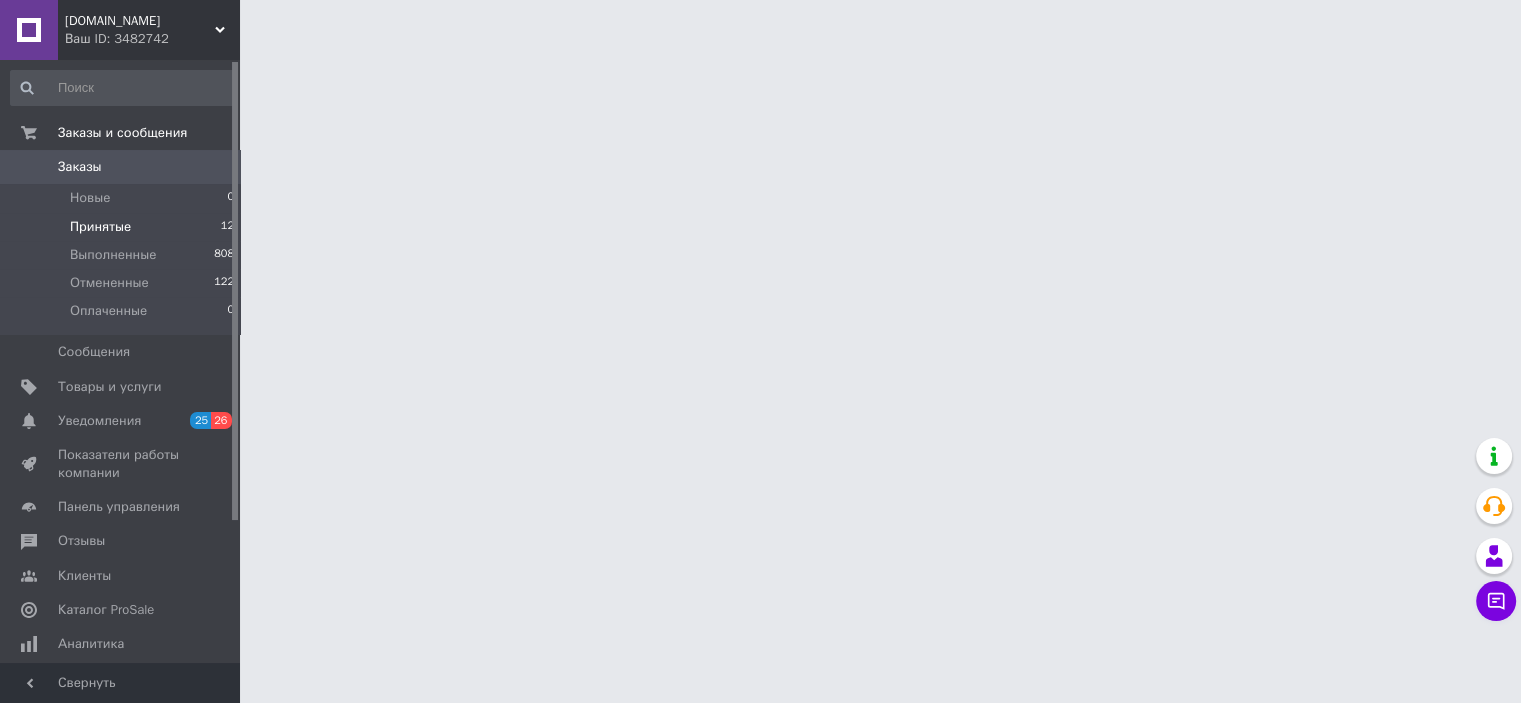 scroll, scrollTop: 0, scrollLeft: 0, axis: both 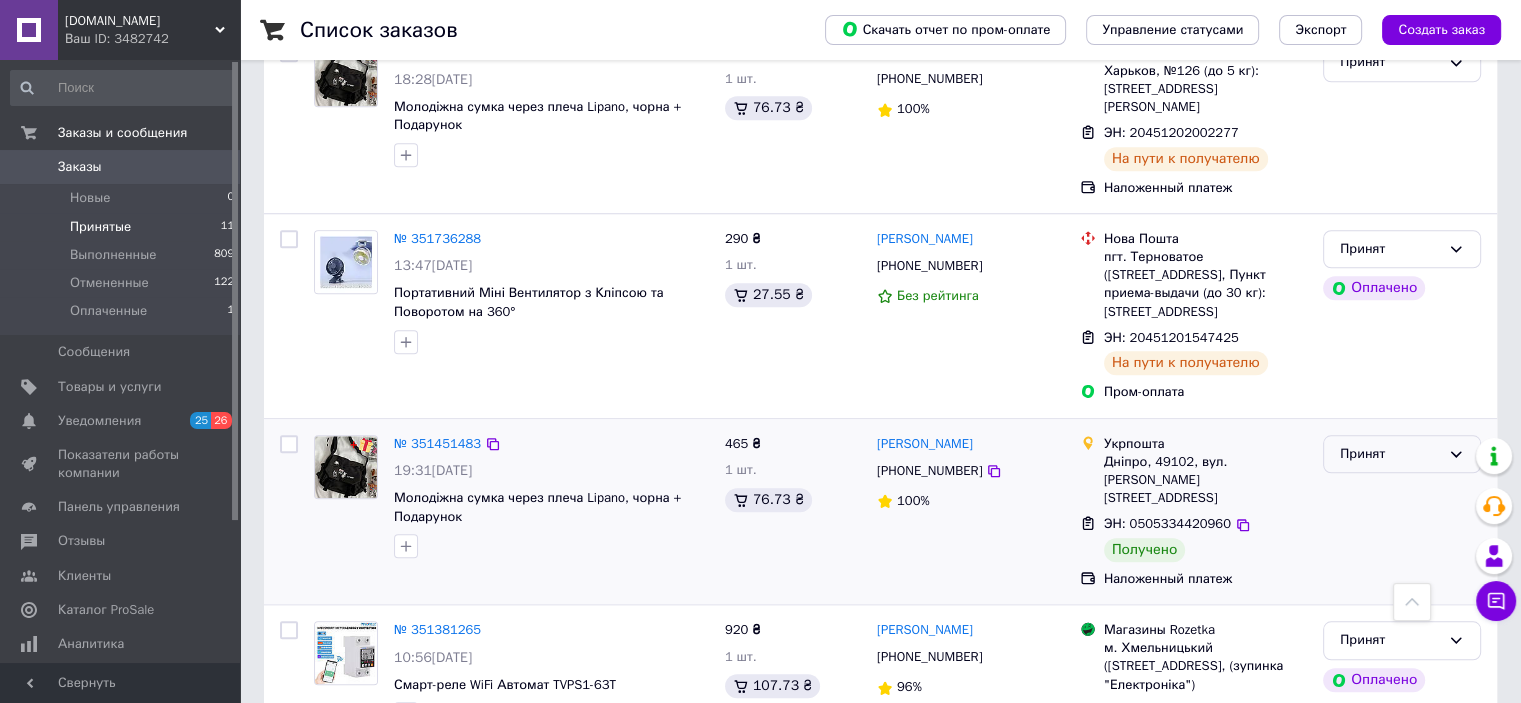click on "Принят" at bounding box center [1402, 454] 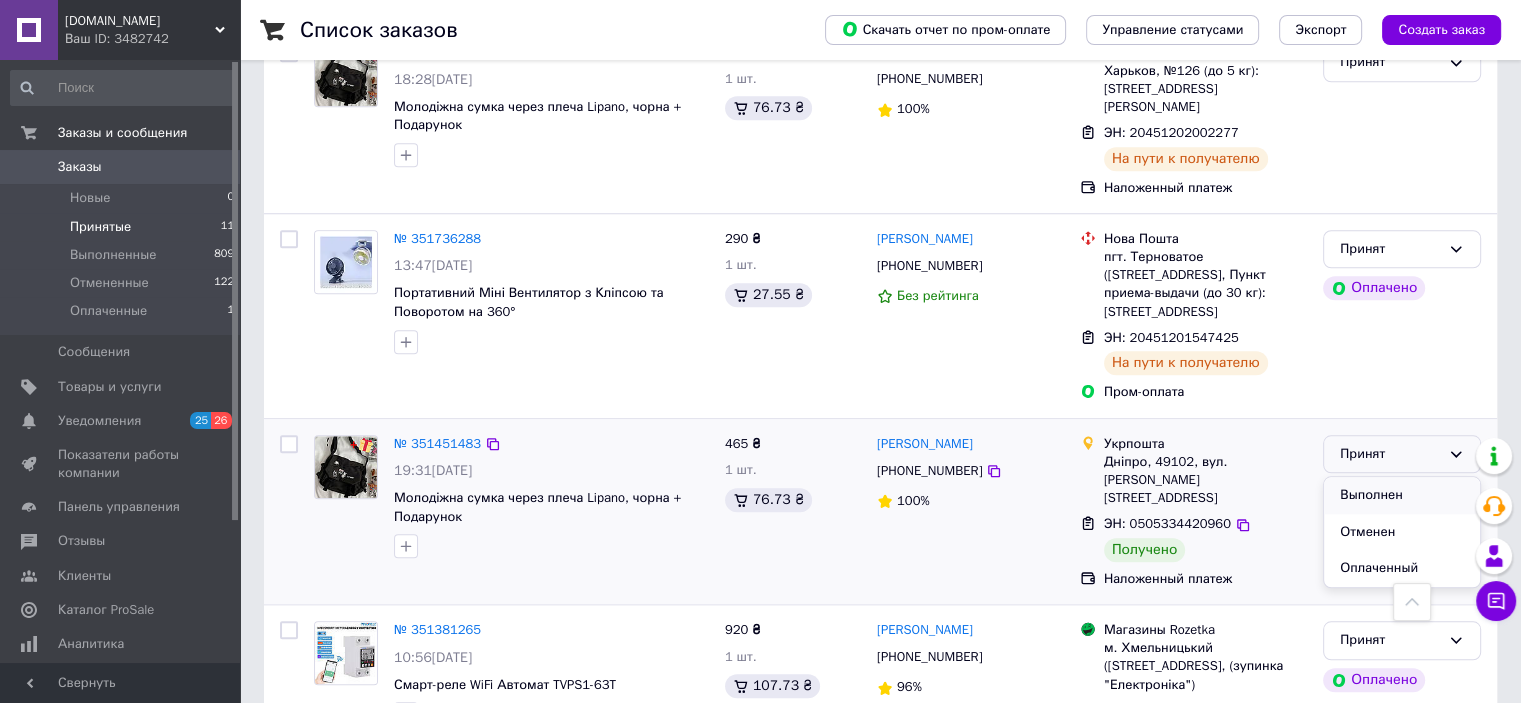 click on "Выполнен" at bounding box center (1402, 495) 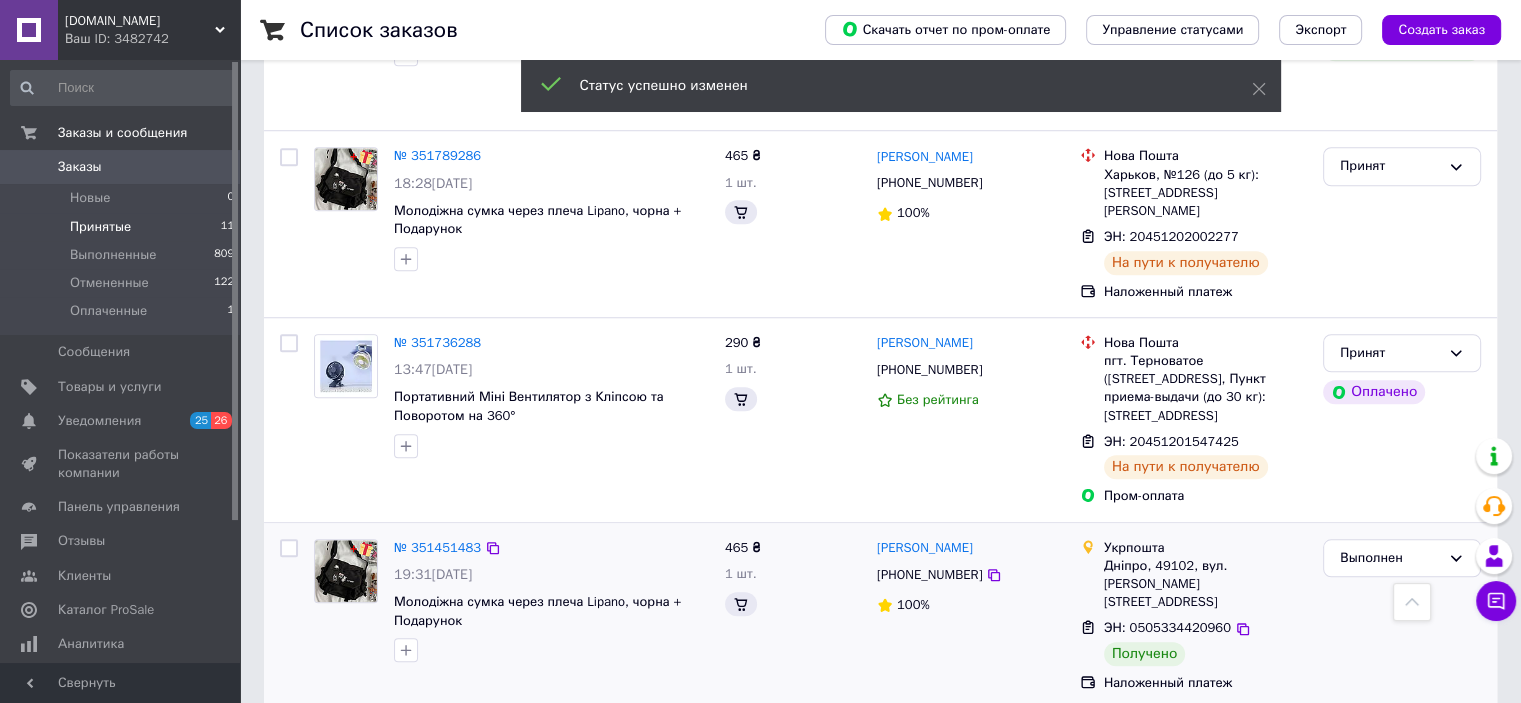scroll, scrollTop: 1724, scrollLeft: 0, axis: vertical 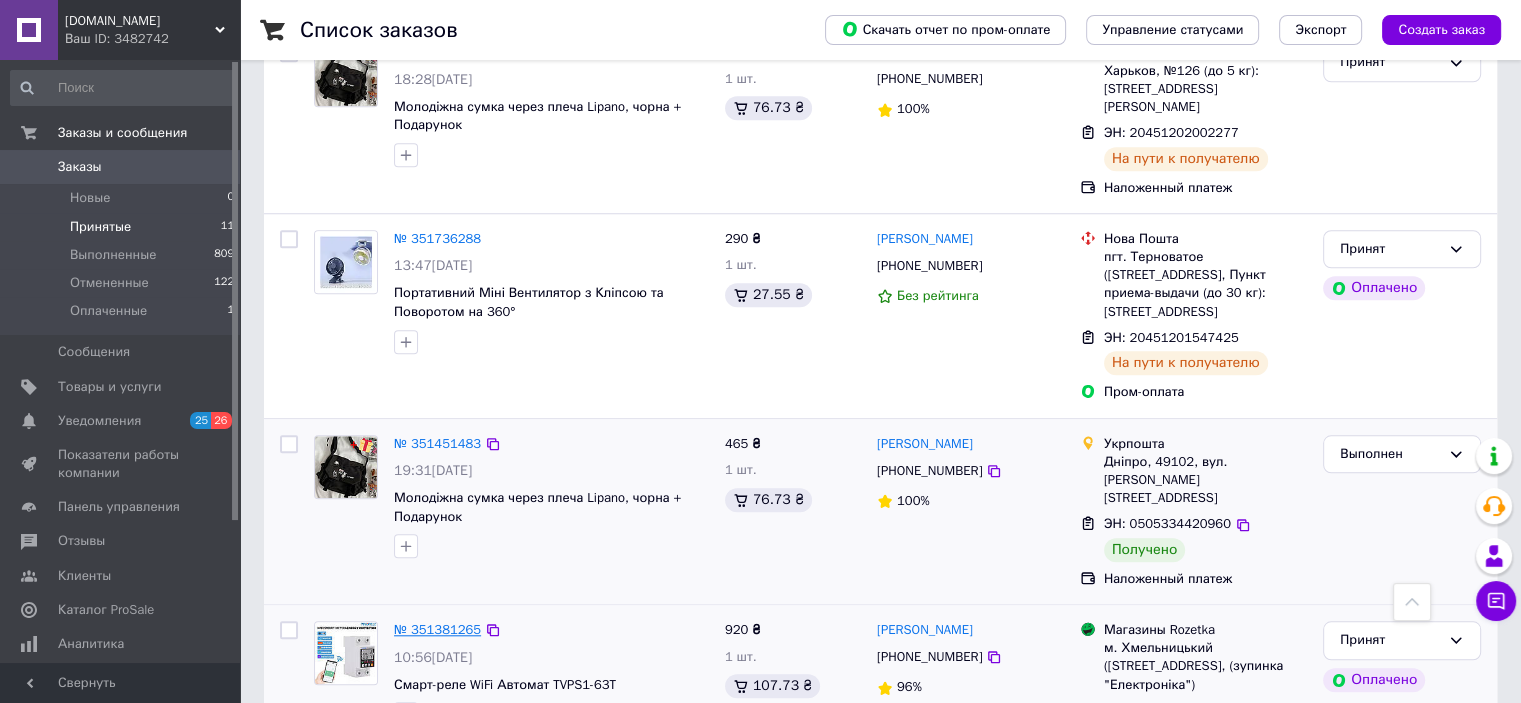 click on "№ 351381265" at bounding box center (437, 629) 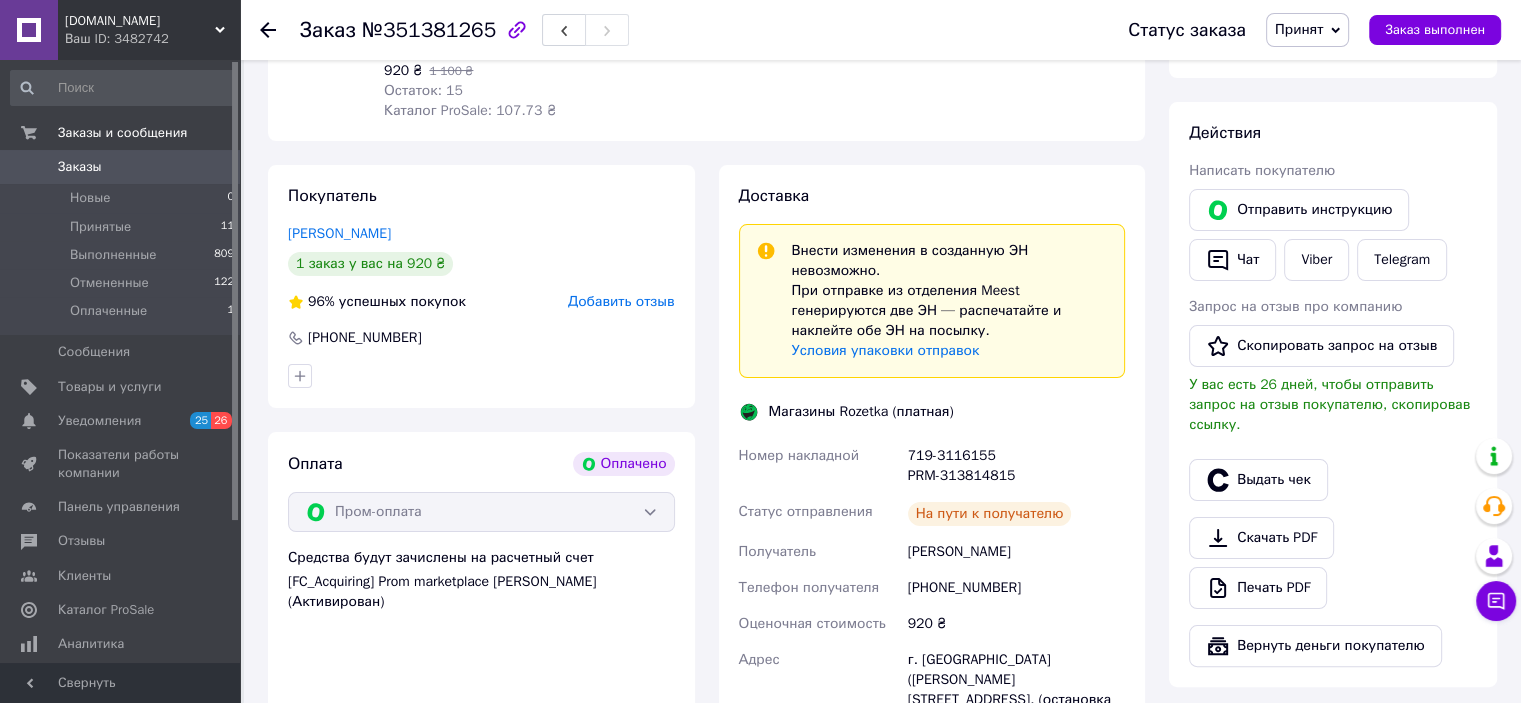 scroll, scrollTop: 171, scrollLeft: 0, axis: vertical 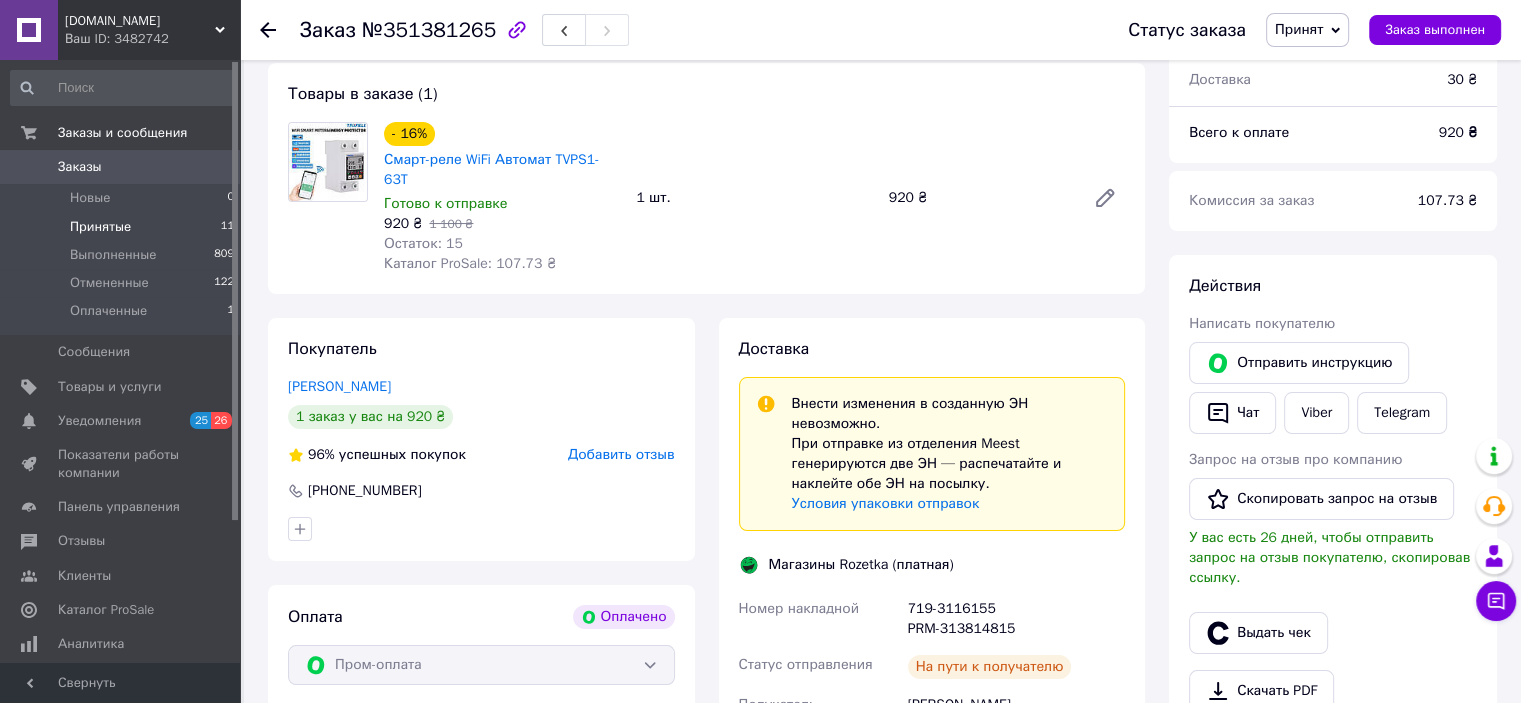 click on "Принятые" at bounding box center [100, 227] 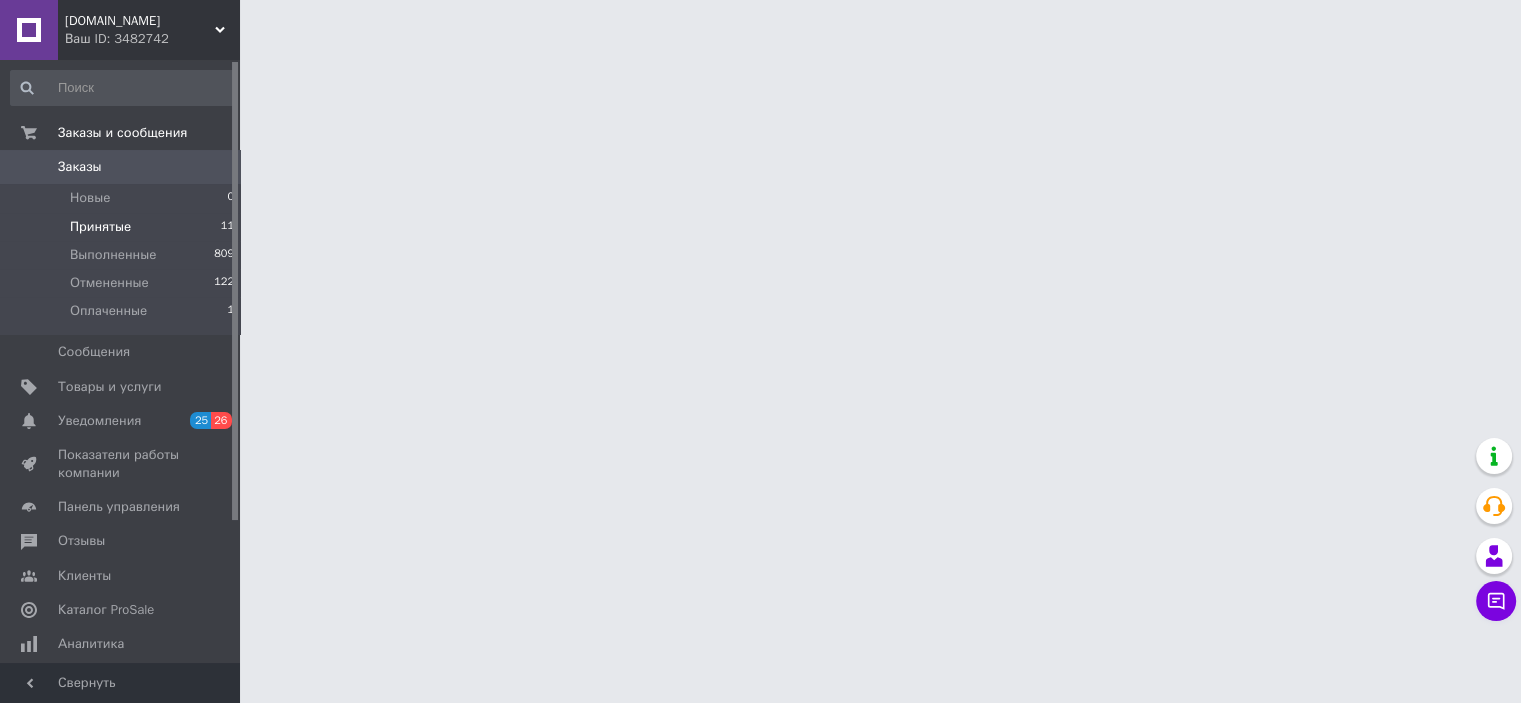 scroll, scrollTop: 0, scrollLeft: 0, axis: both 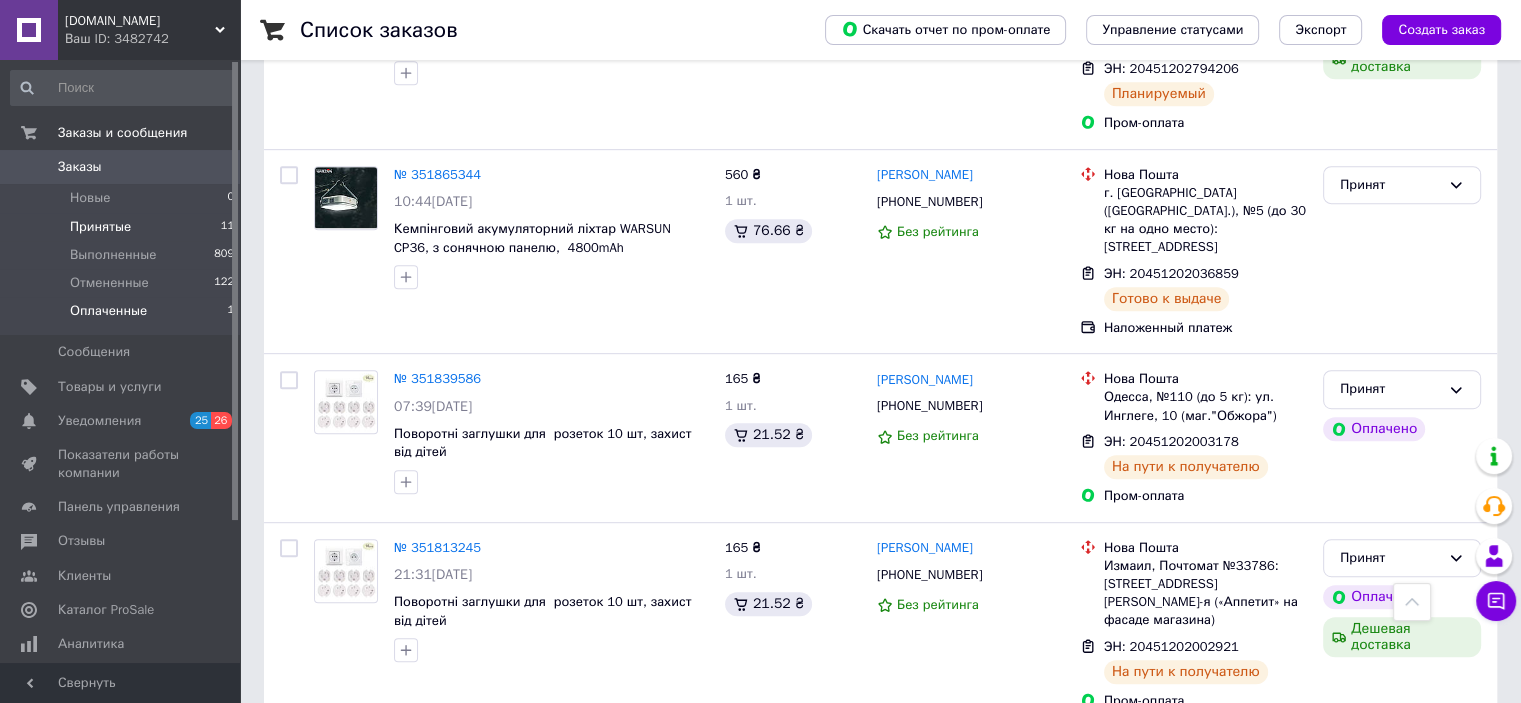 click on "Оплаченные 1" at bounding box center (123, 316) 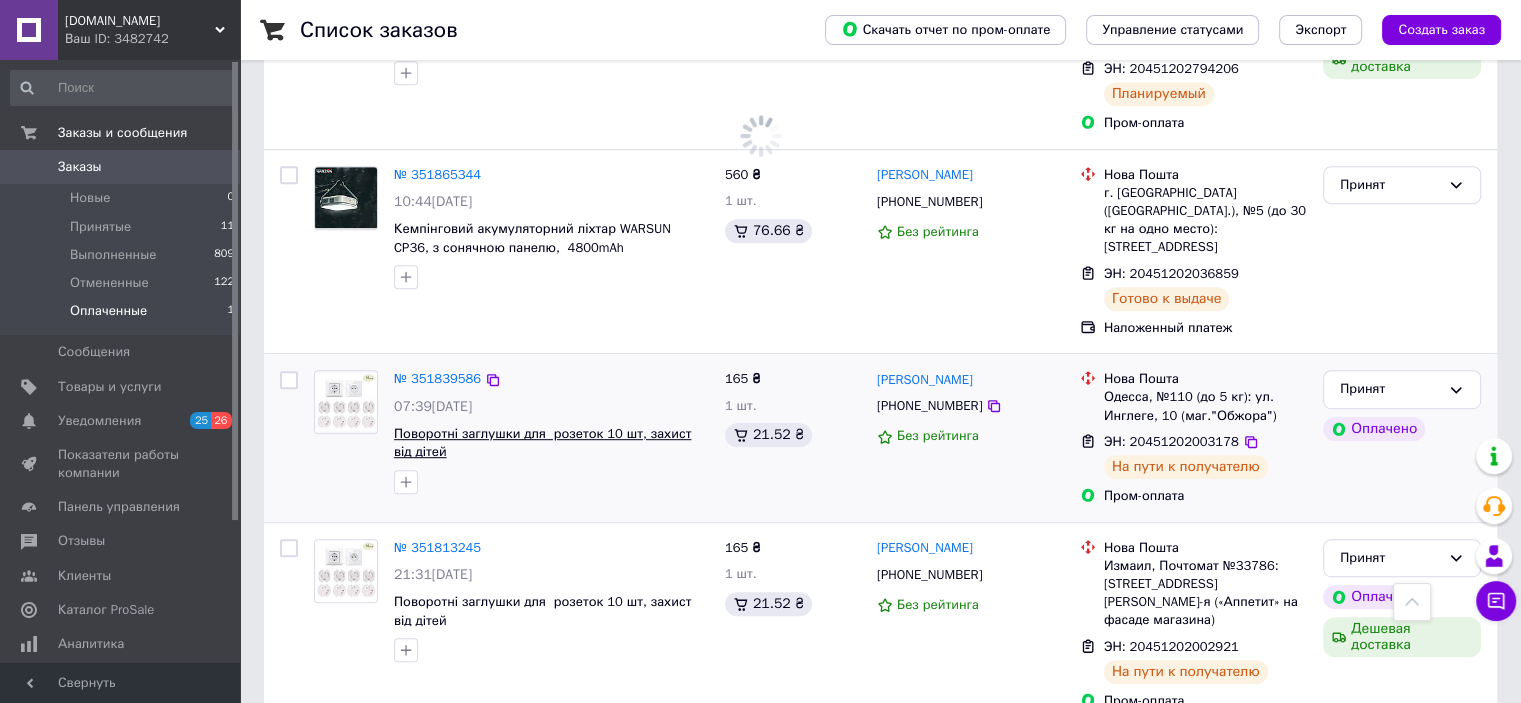 scroll, scrollTop: 0, scrollLeft: 0, axis: both 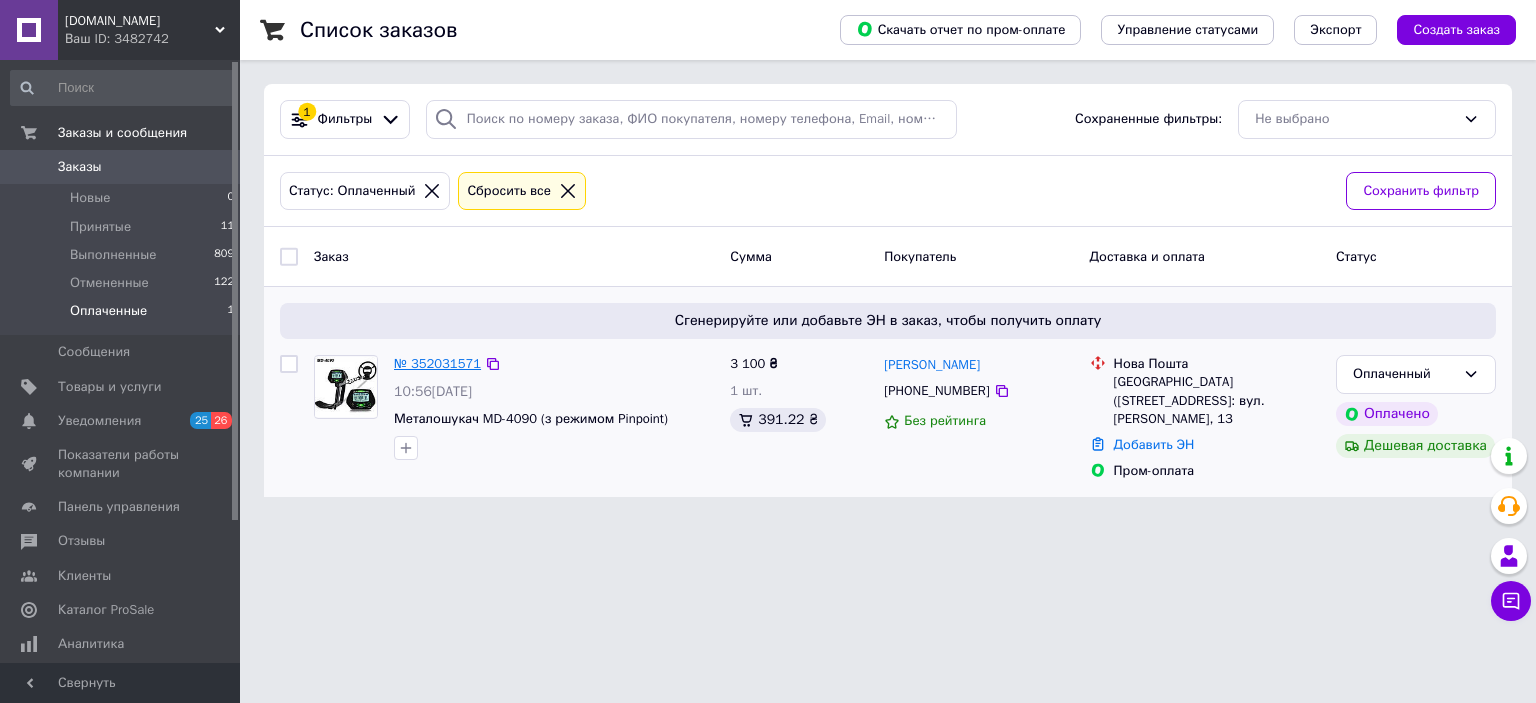 click on "№ 352031571" at bounding box center (437, 363) 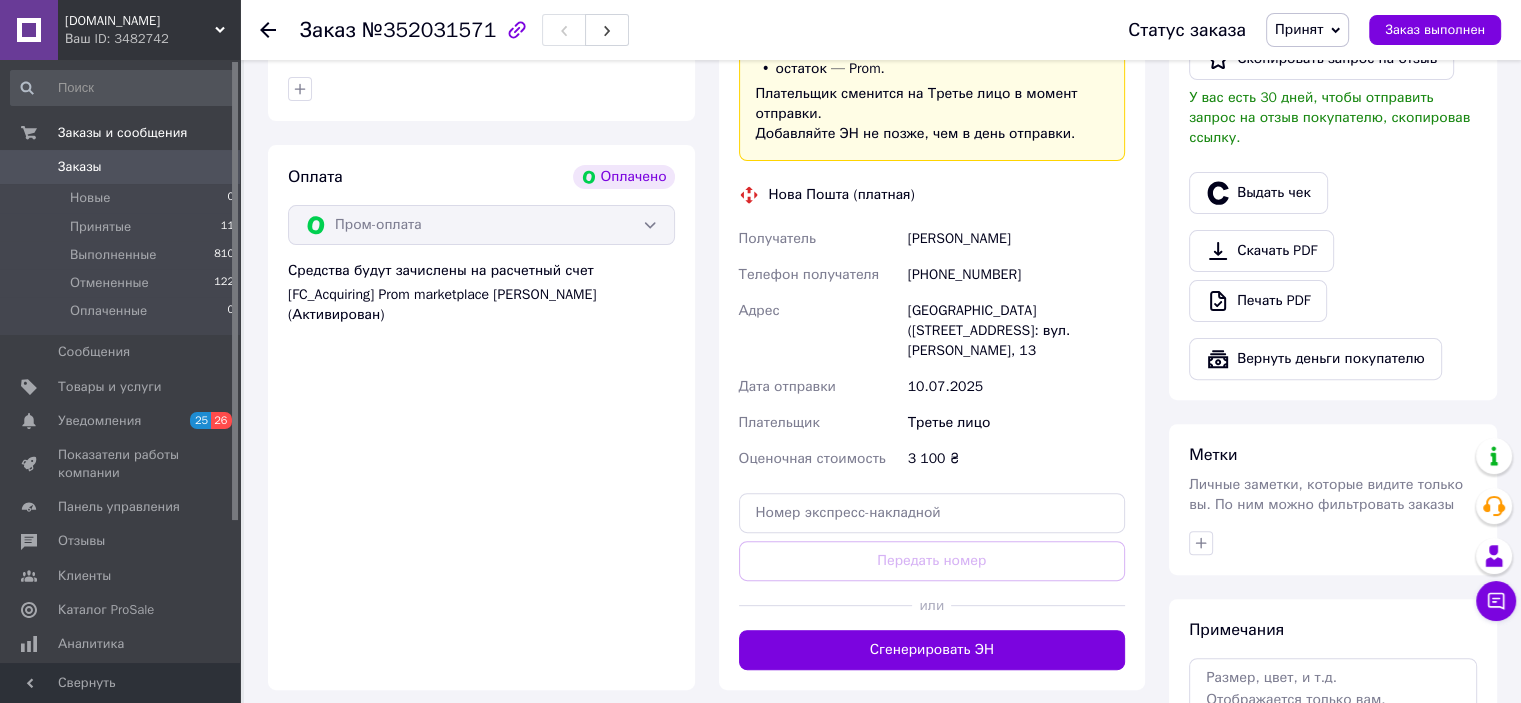 scroll, scrollTop: 808, scrollLeft: 0, axis: vertical 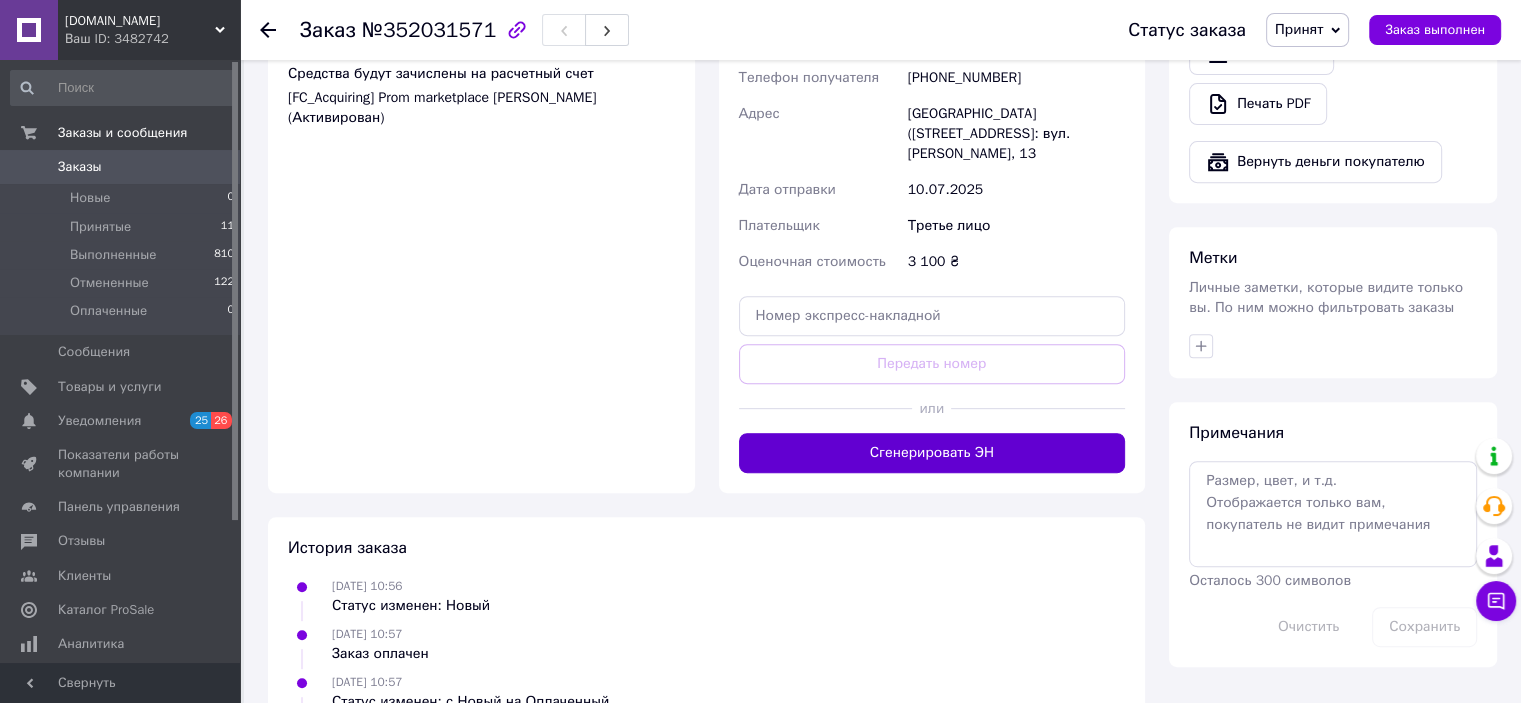 click on "Сгенерировать ЭН" at bounding box center [932, 453] 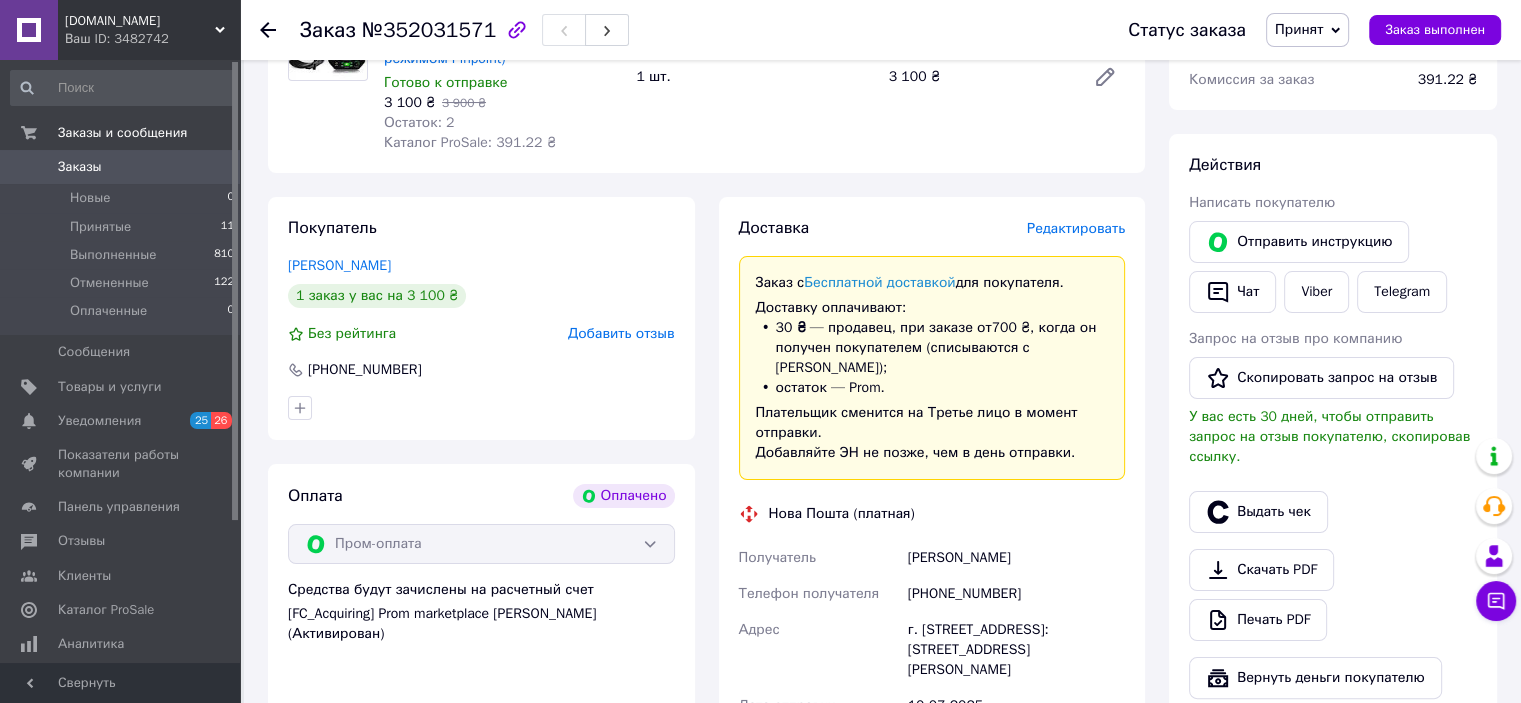 scroll, scrollTop: 0, scrollLeft: 0, axis: both 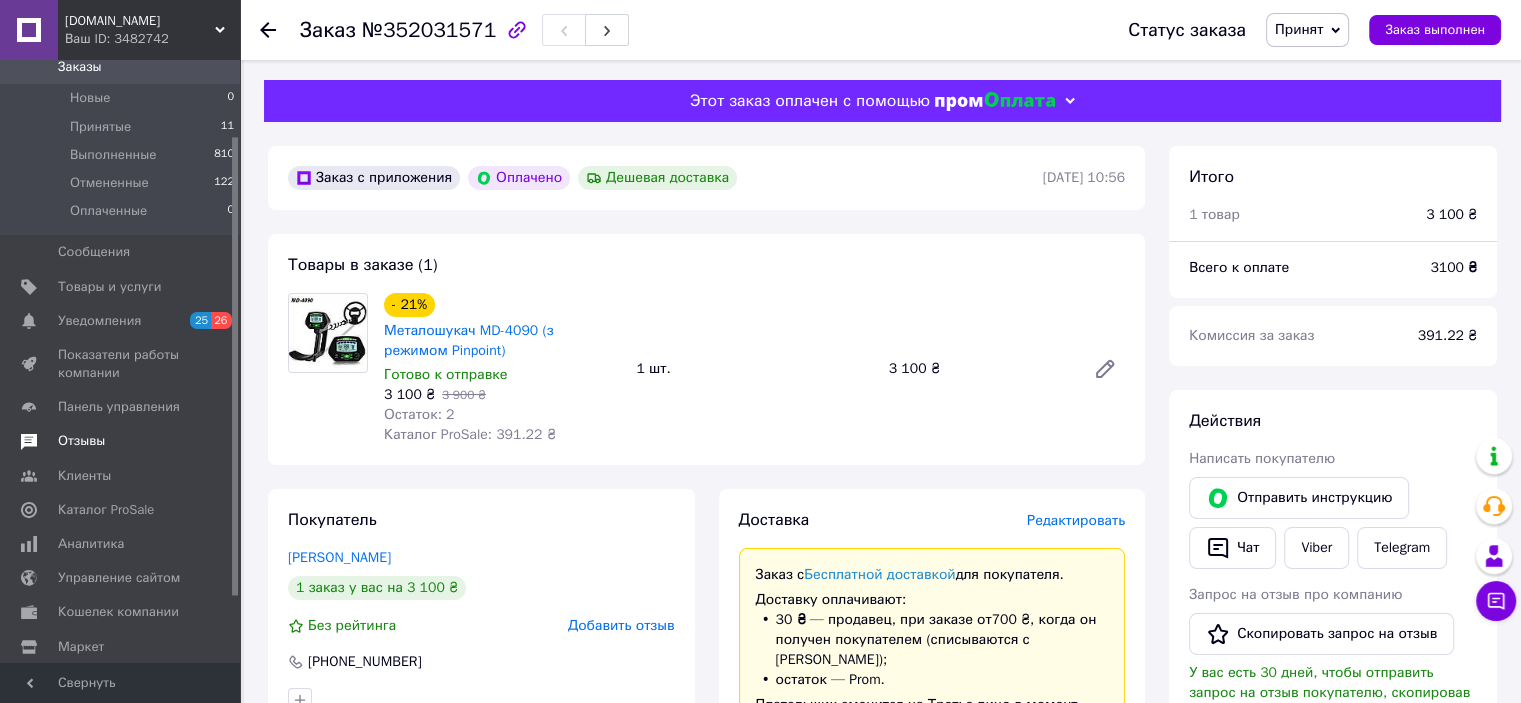 click on "Отзывы" at bounding box center [81, 441] 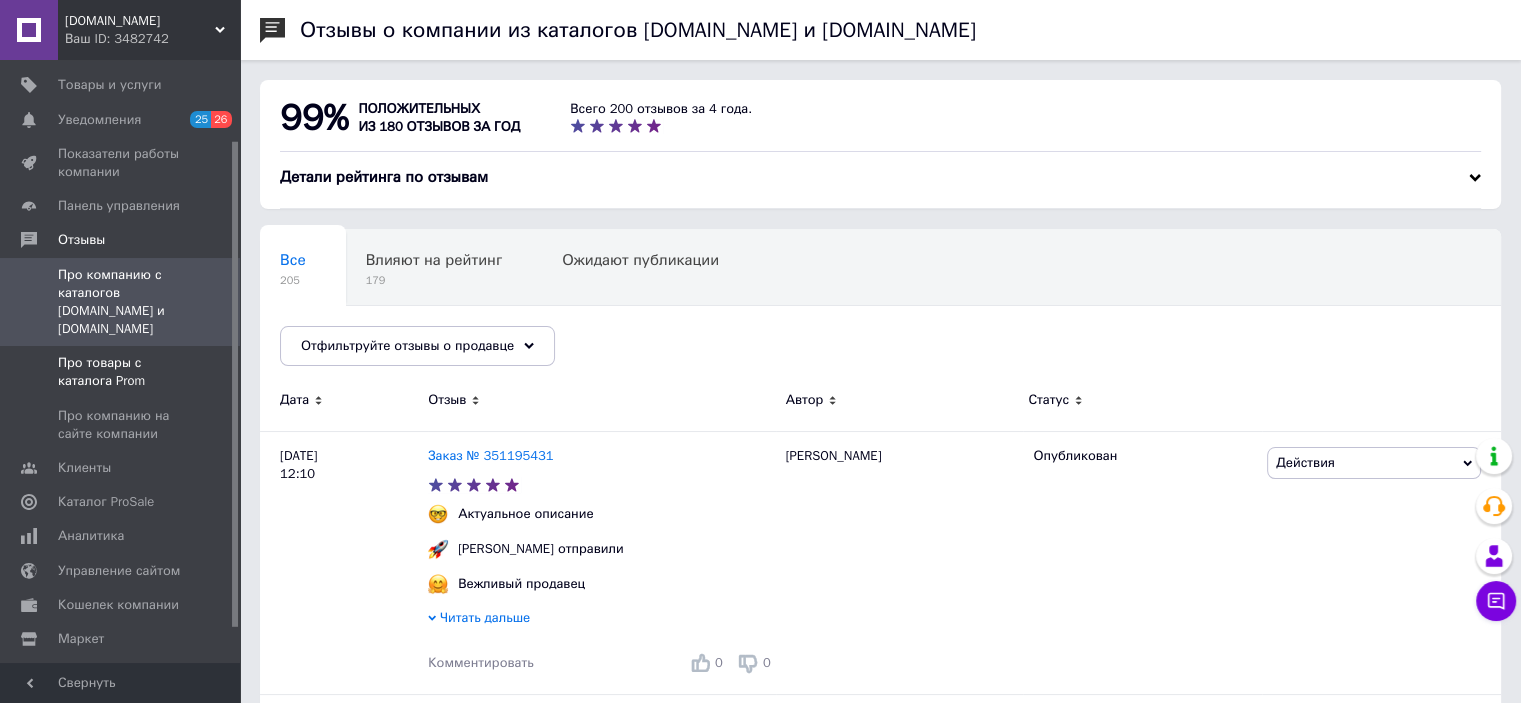 click on "Про товары с каталога Prom" at bounding box center [121, 372] 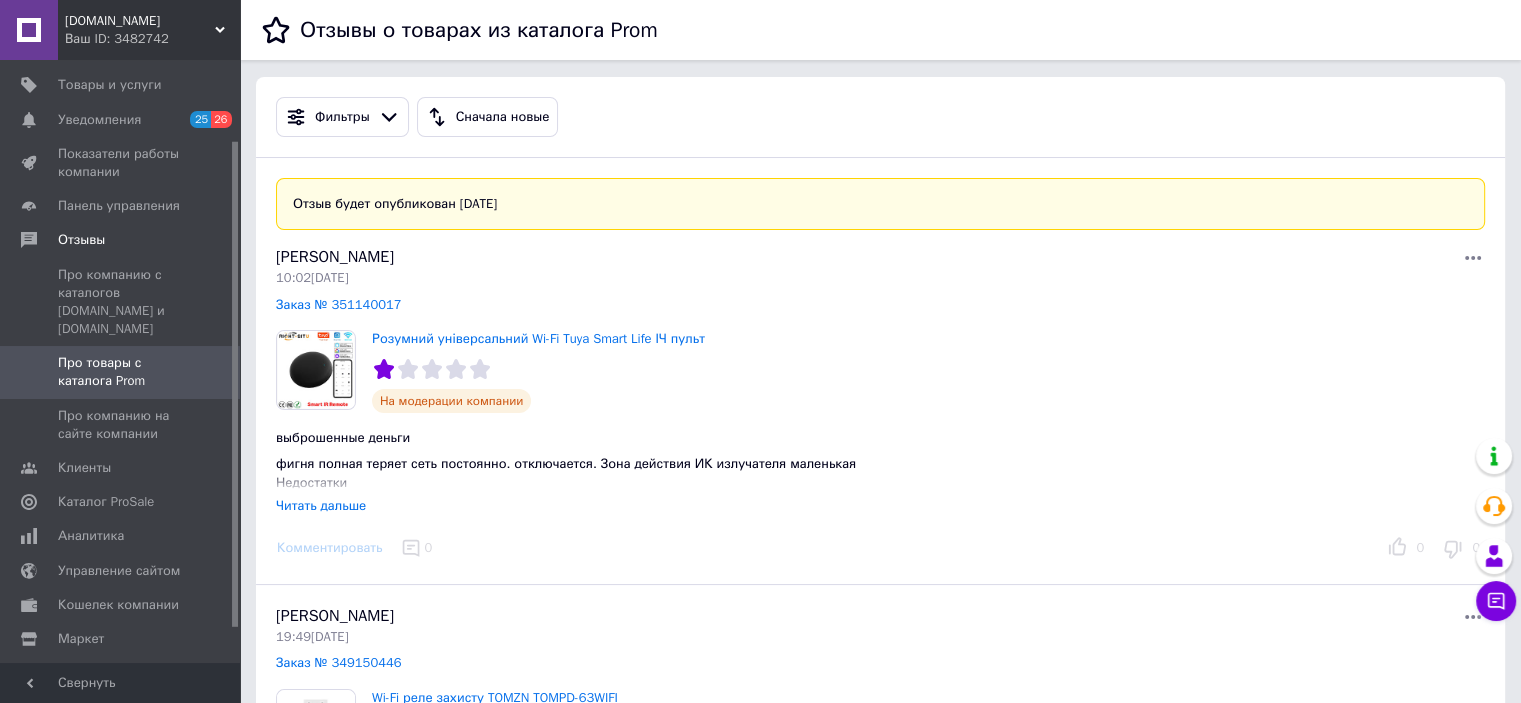 scroll, scrollTop: 0, scrollLeft: 0, axis: both 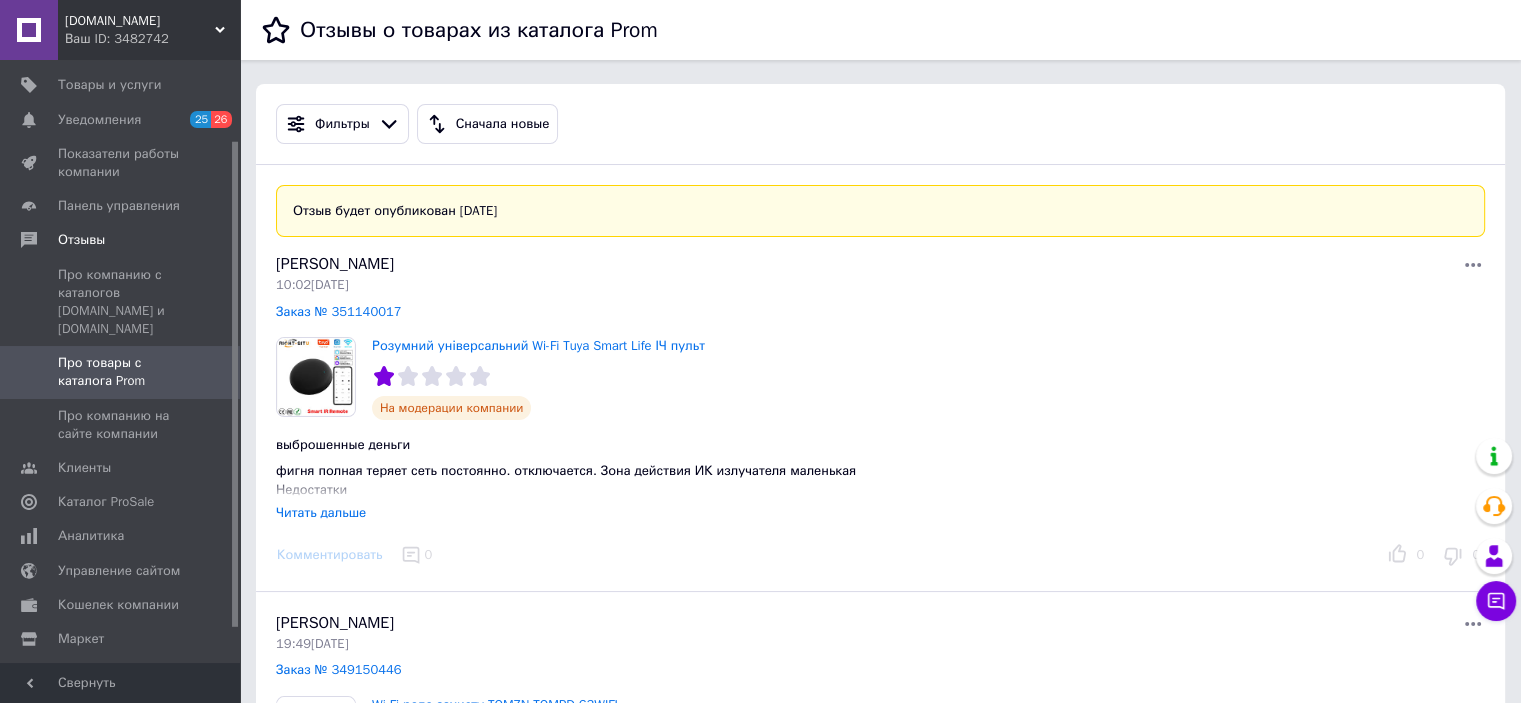 click on "Читать дальше" at bounding box center (321, 512) 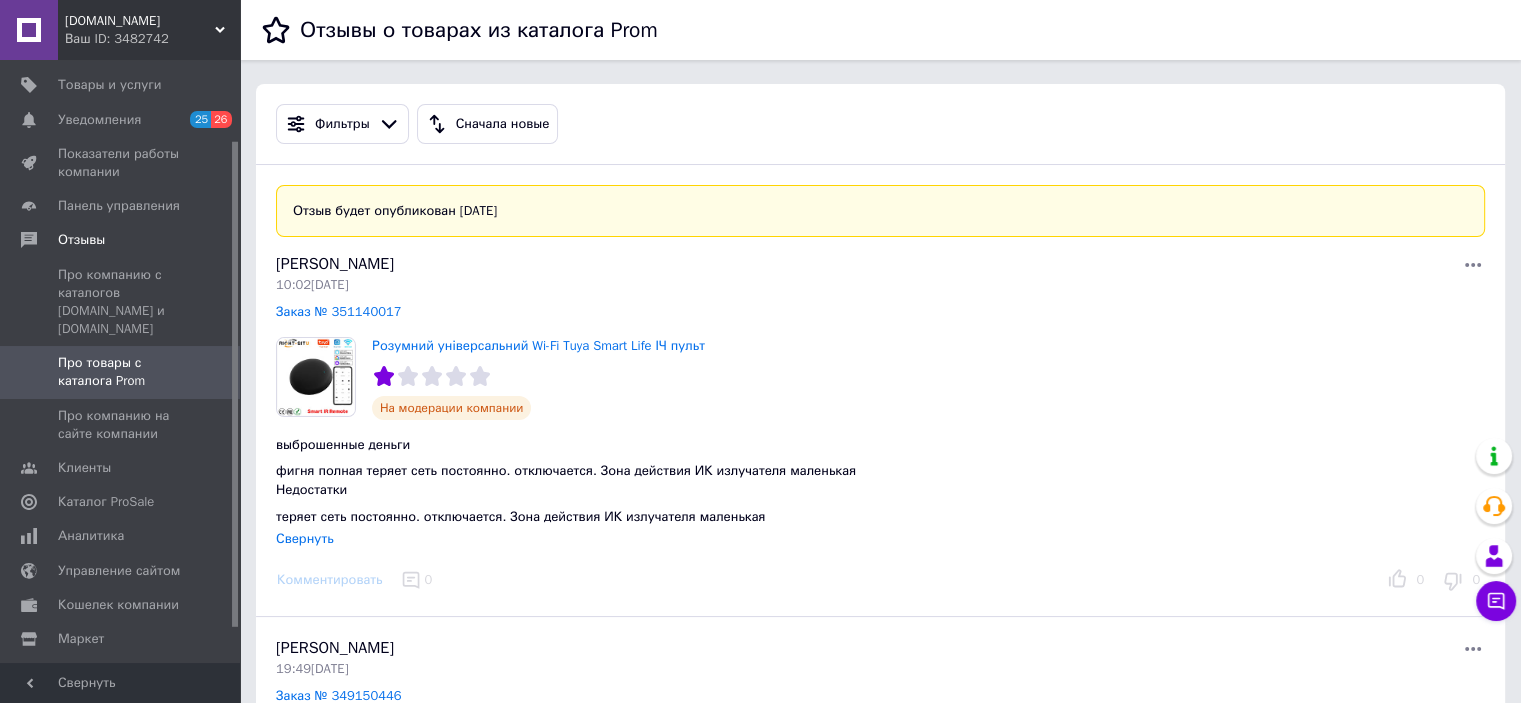 click on "Борис Рашман" at bounding box center [335, 264] 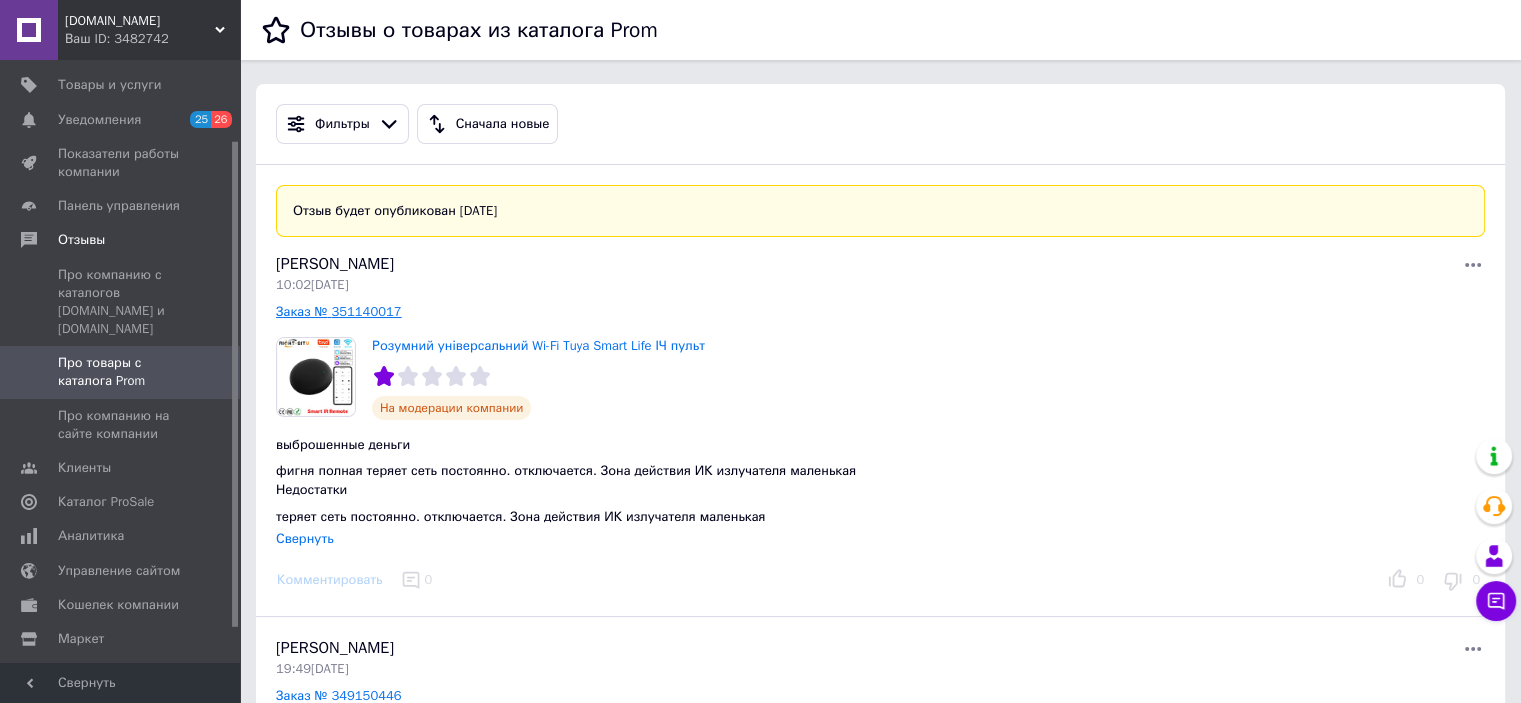 click on "Заказ №   351140017" at bounding box center (339, 311) 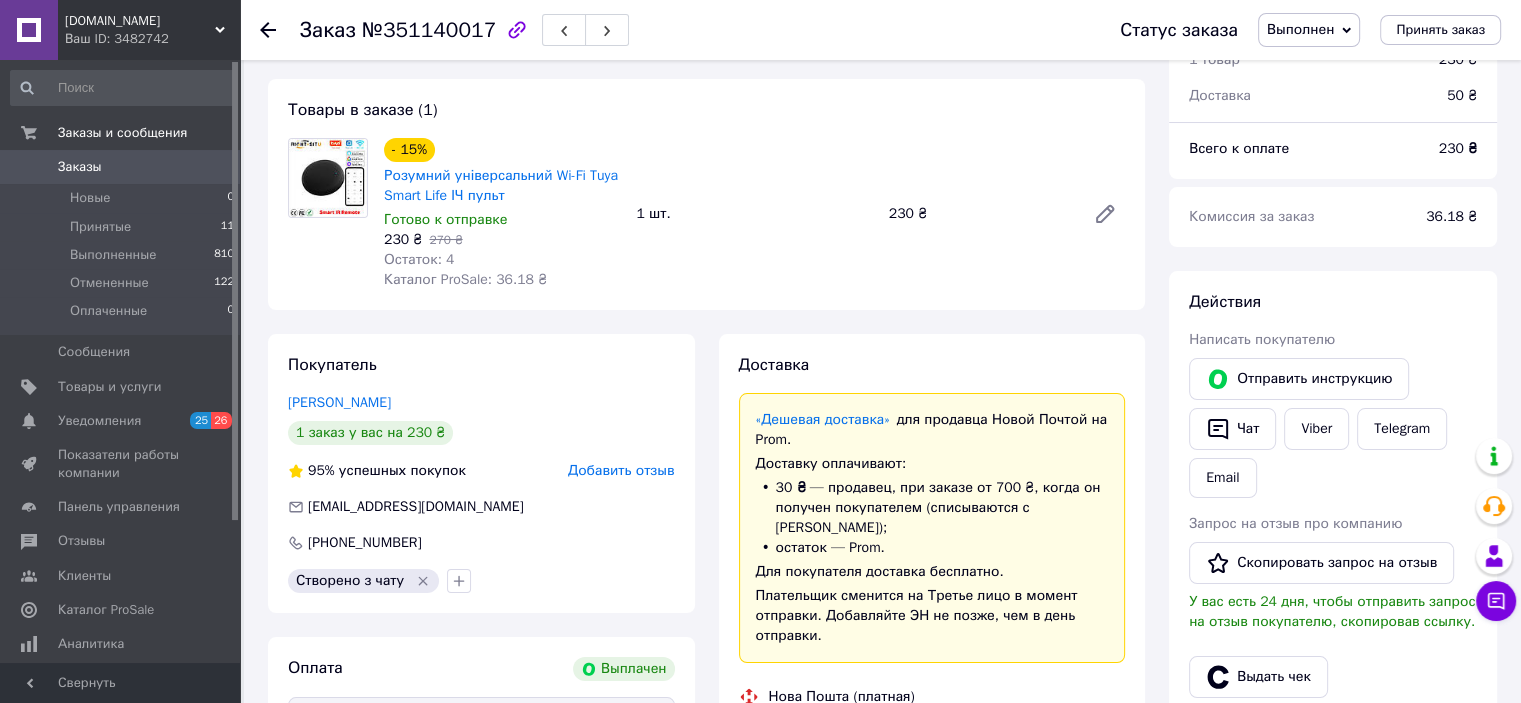 scroll, scrollTop: 0, scrollLeft: 0, axis: both 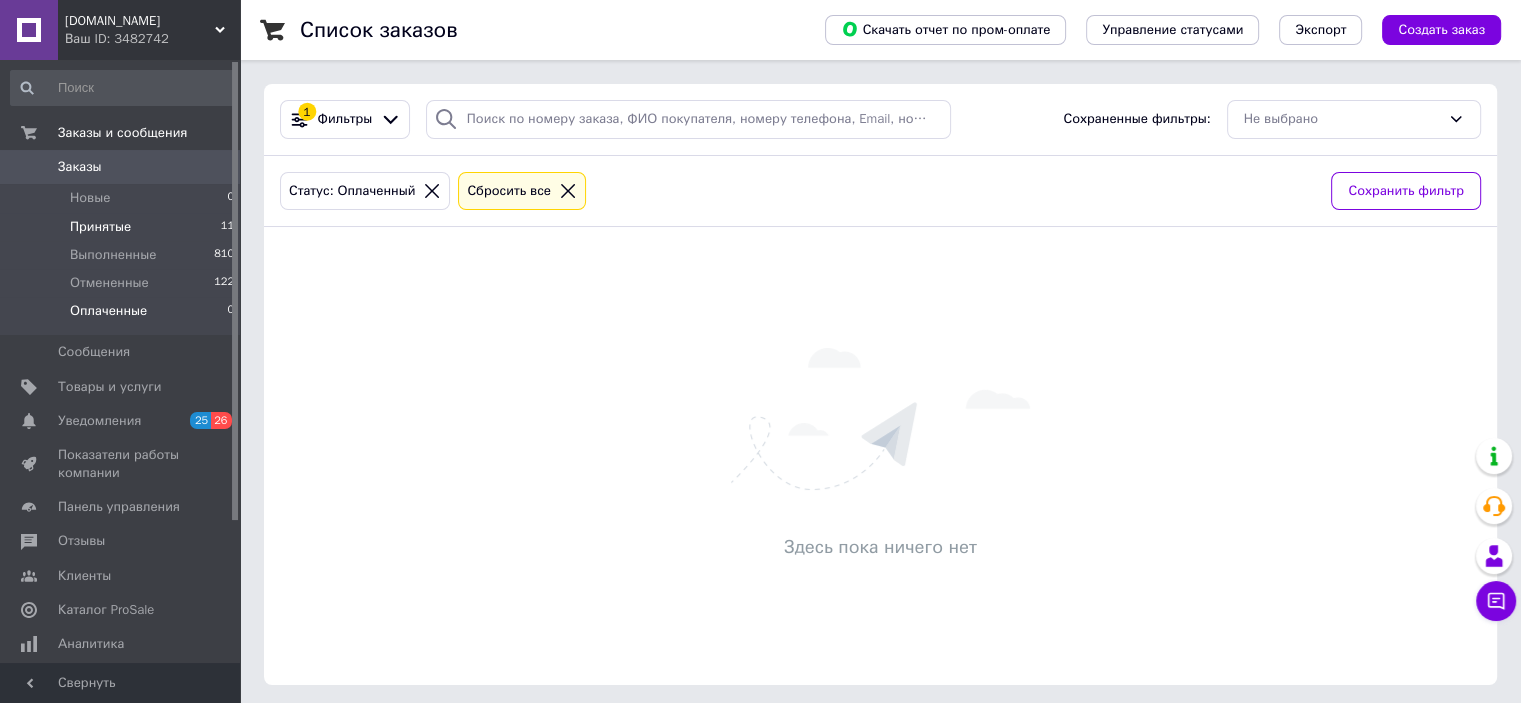 click on "Принятые" at bounding box center (100, 227) 